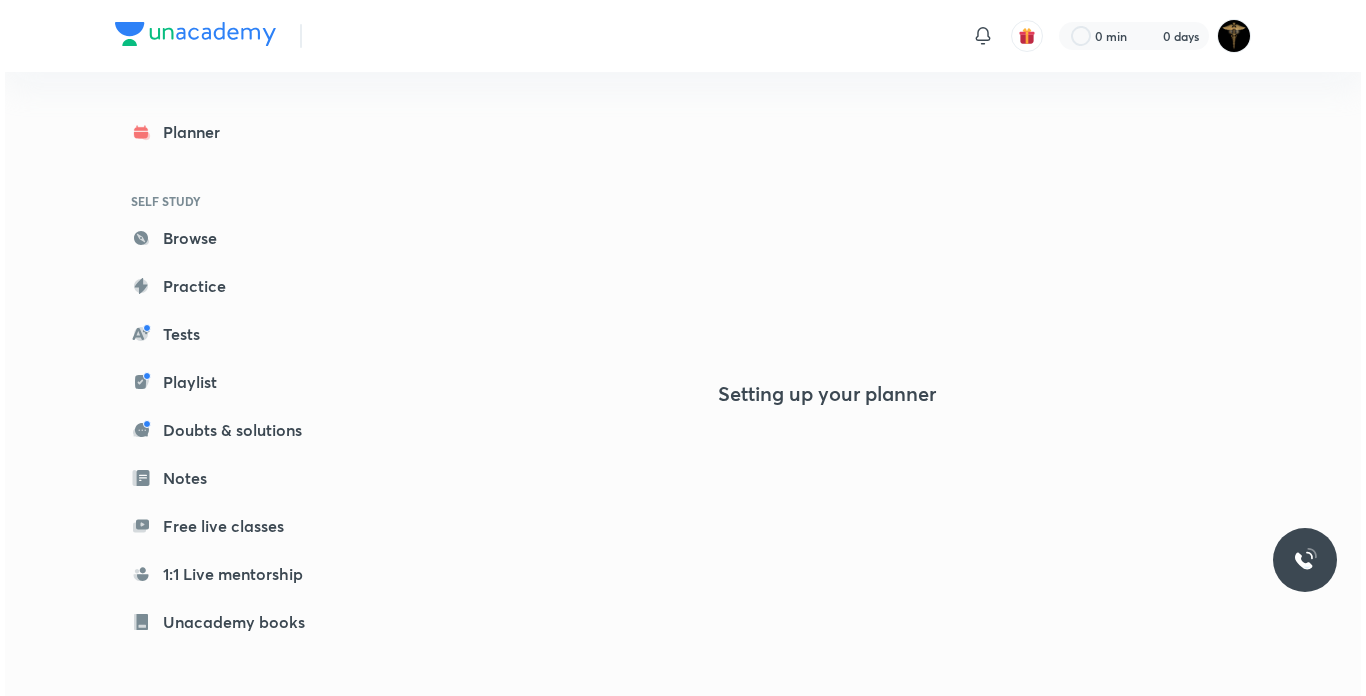 scroll, scrollTop: 0, scrollLeft: 0, axis: both 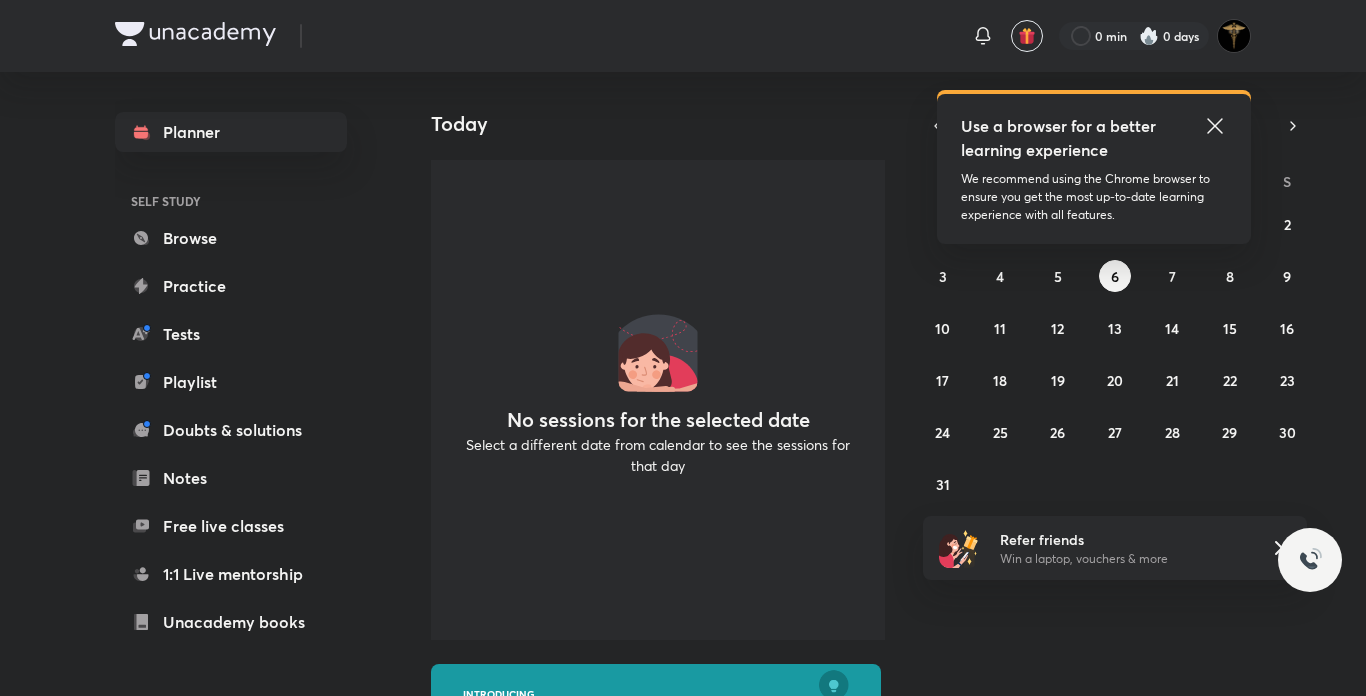 click 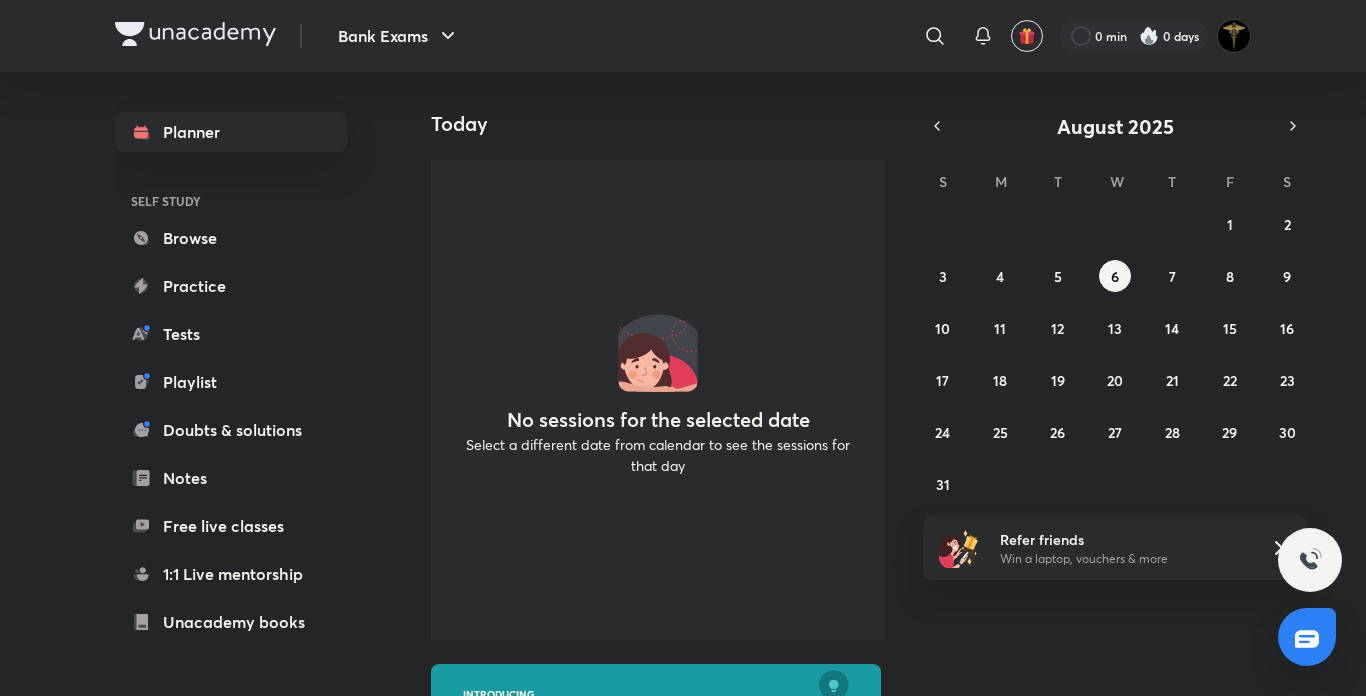 scroll, scrollTop: 0, scrollLeft: 0, axis: both 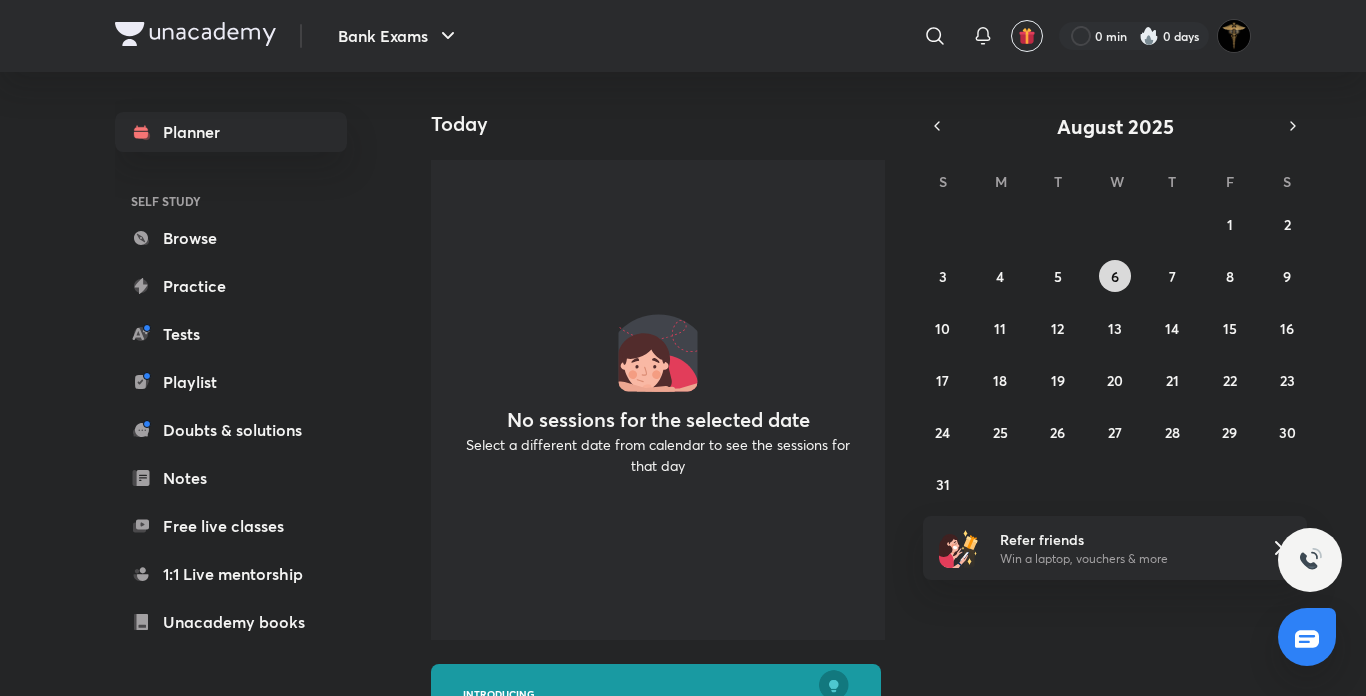 click on "6" at bounding box center [1115, 276] 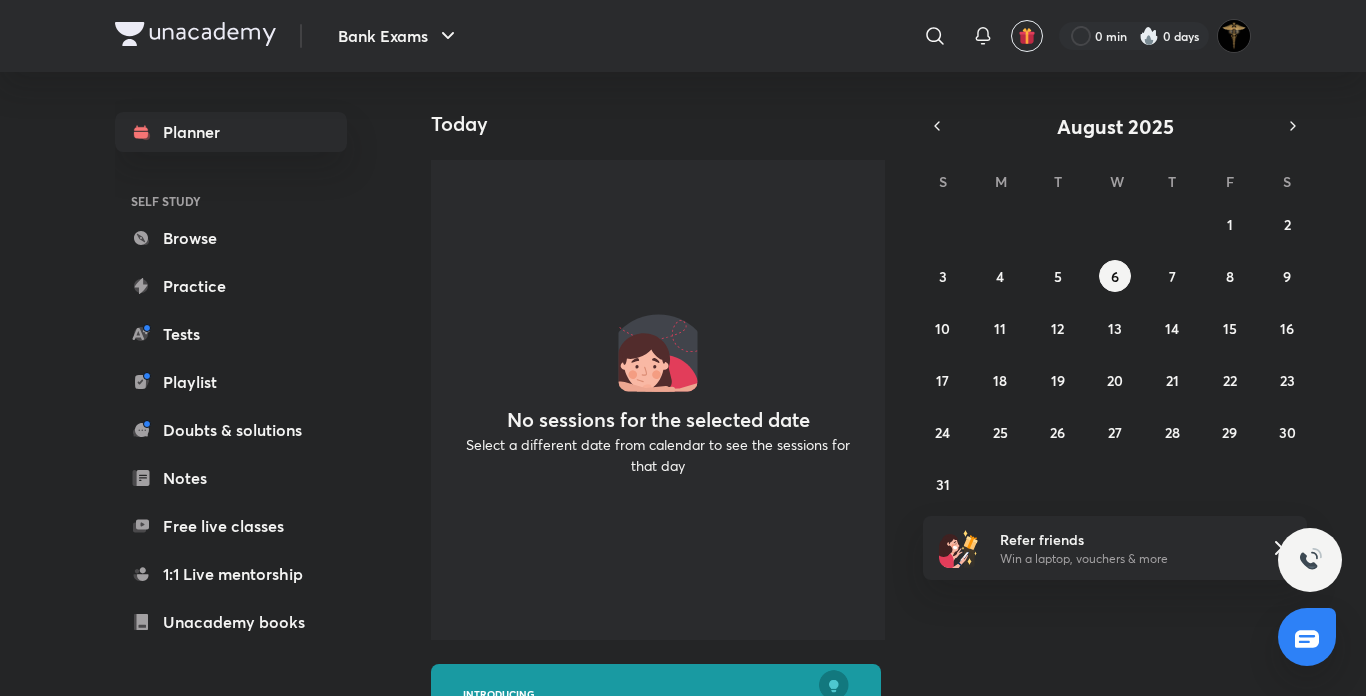 scroll, scrollTop: 167, scrollLeft: 0, axis: vertical 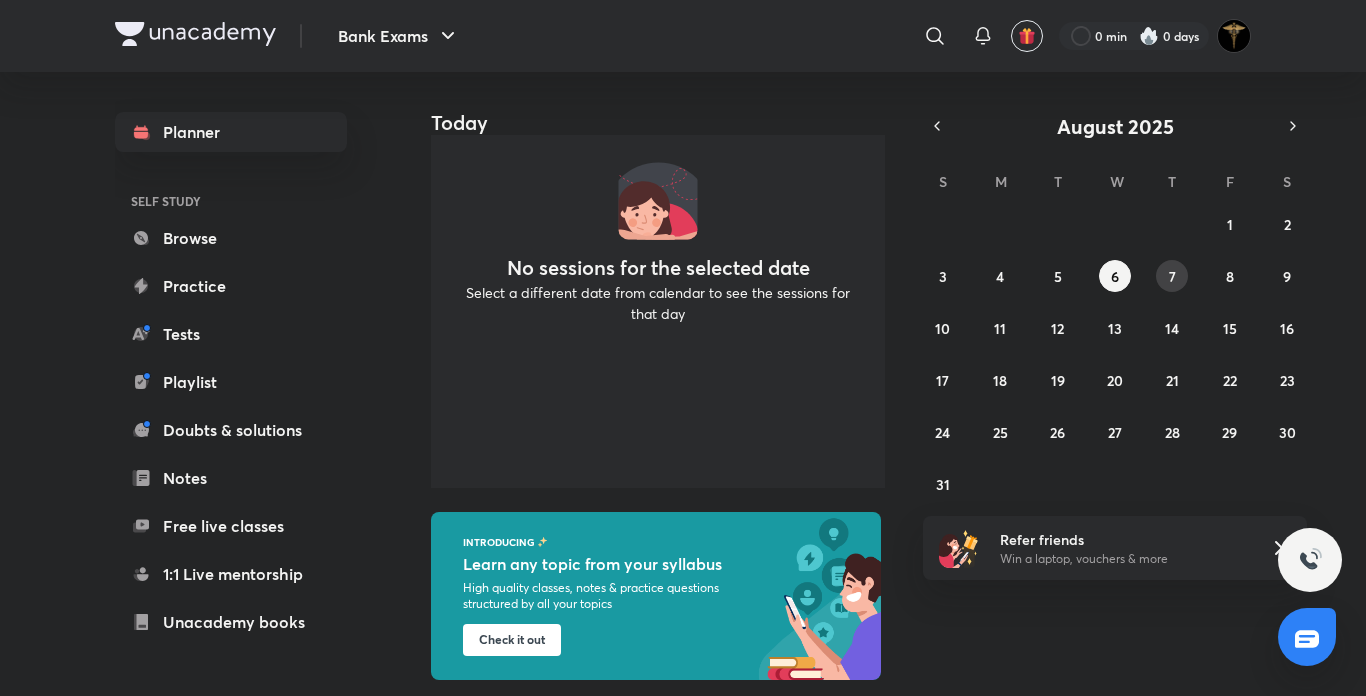 click on "7" at bounding box center [1172, 276] 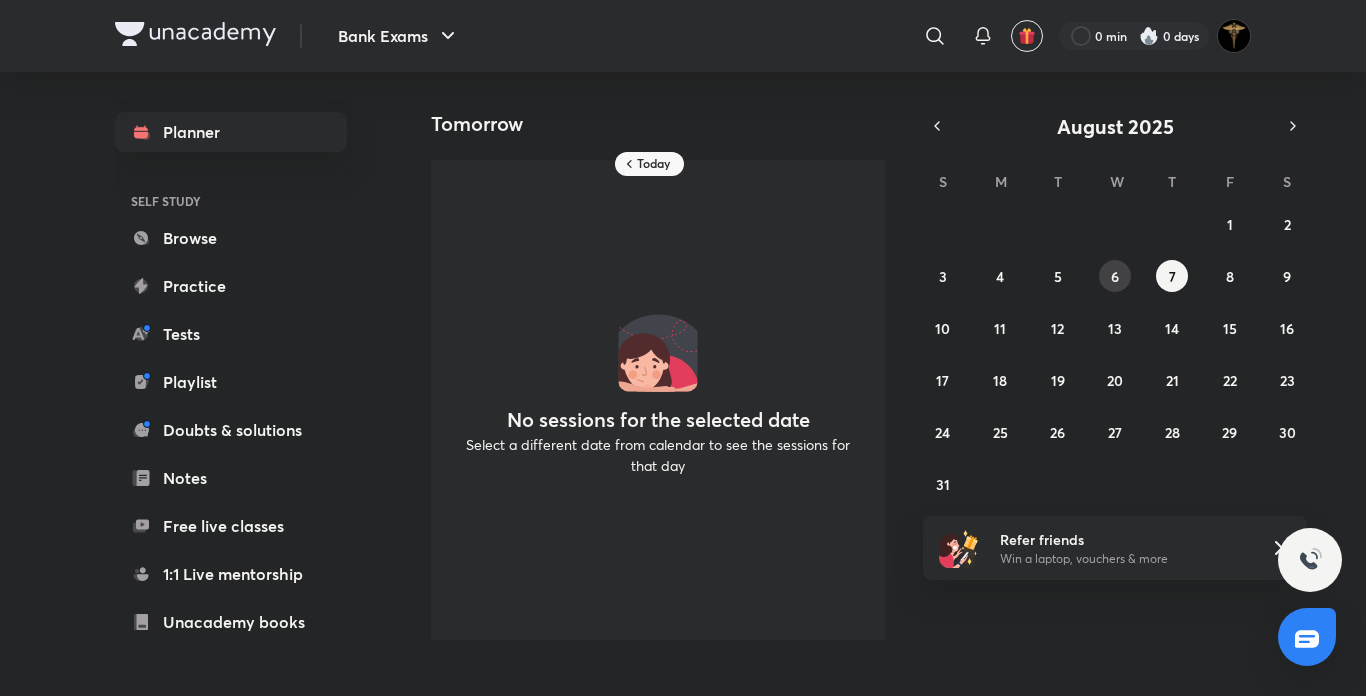 click on "6" at bounding box center (1115, 276) 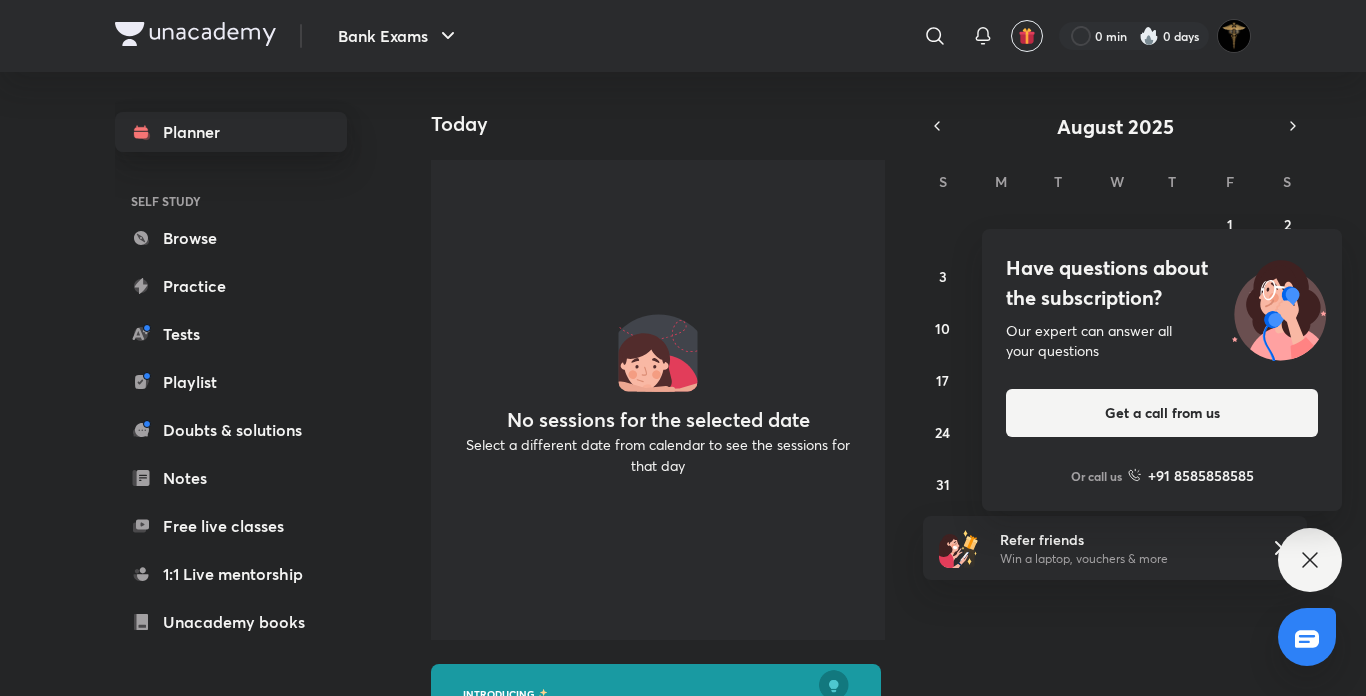 click on "Planner" at bounding box center (231, 132) 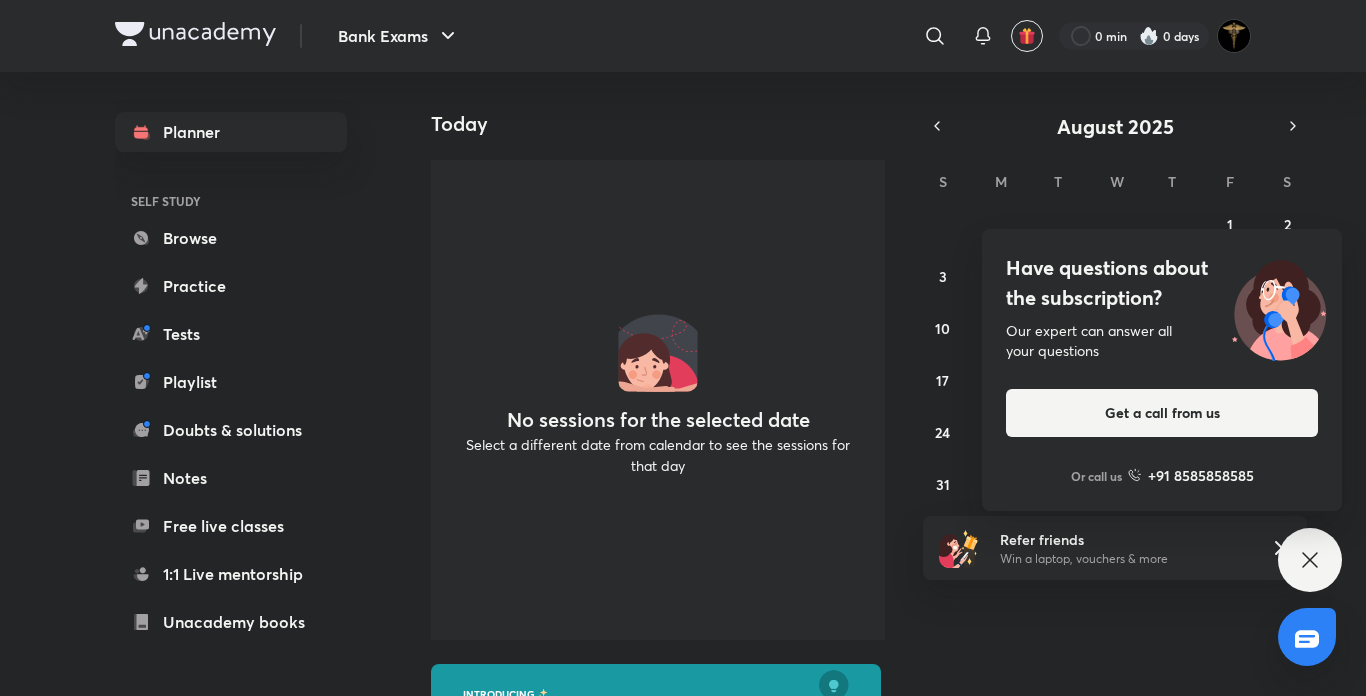 click on "Have questions about the subscription? Our expert can answer all your questions Get a call from us Or call us +91 8585858585" at bounding box center (1310, 560) 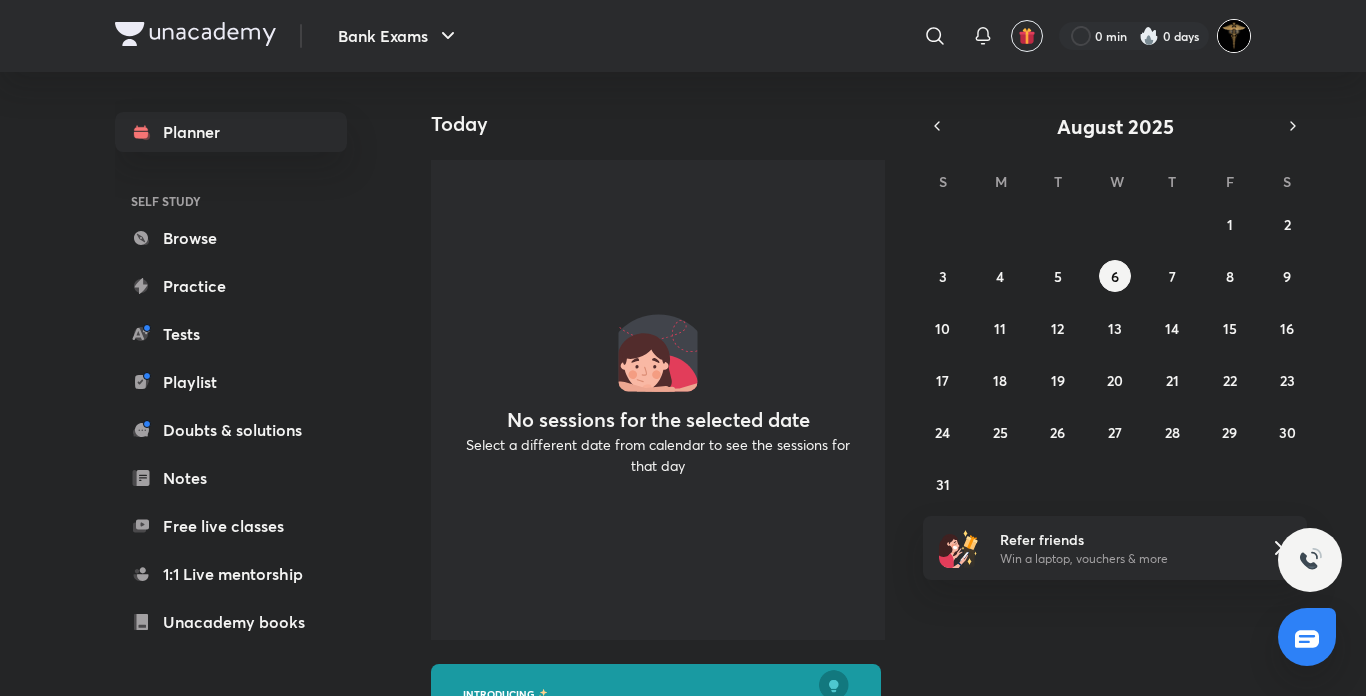 click at bounding box center [1234, 36] 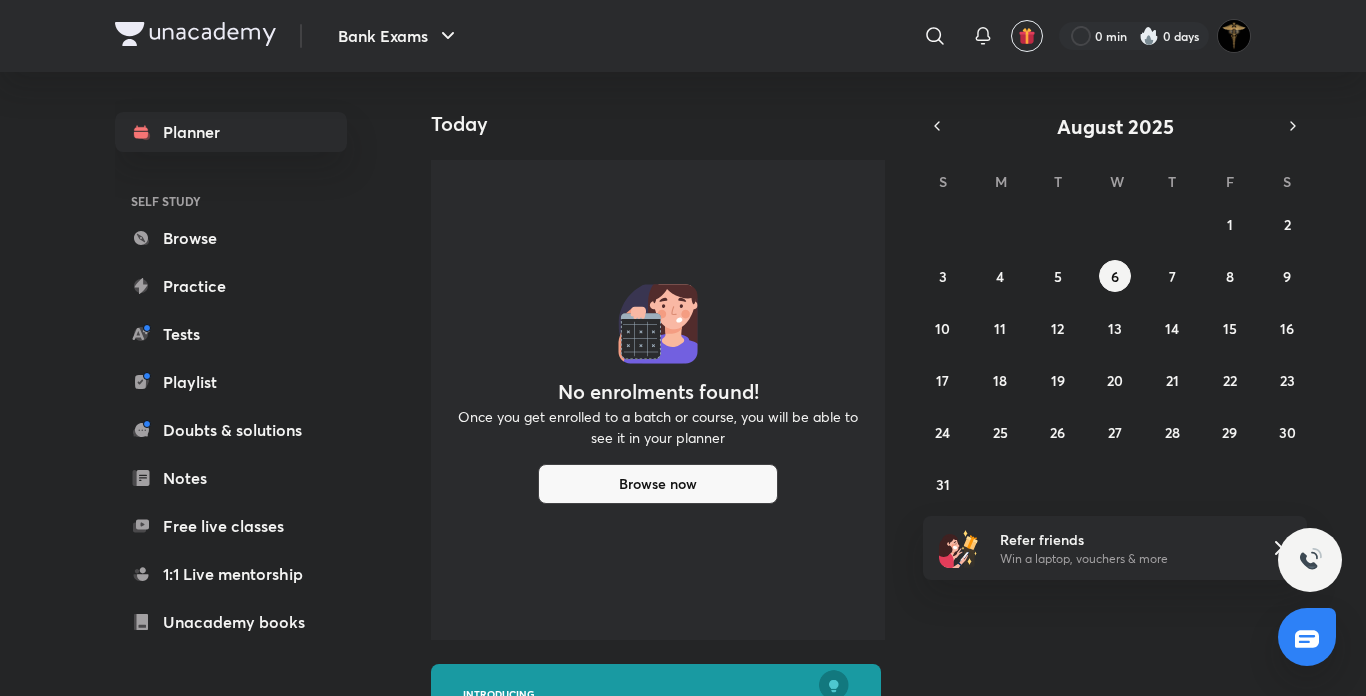 scroll, scrollTop: 0, scrollLeft: 0, axis: both 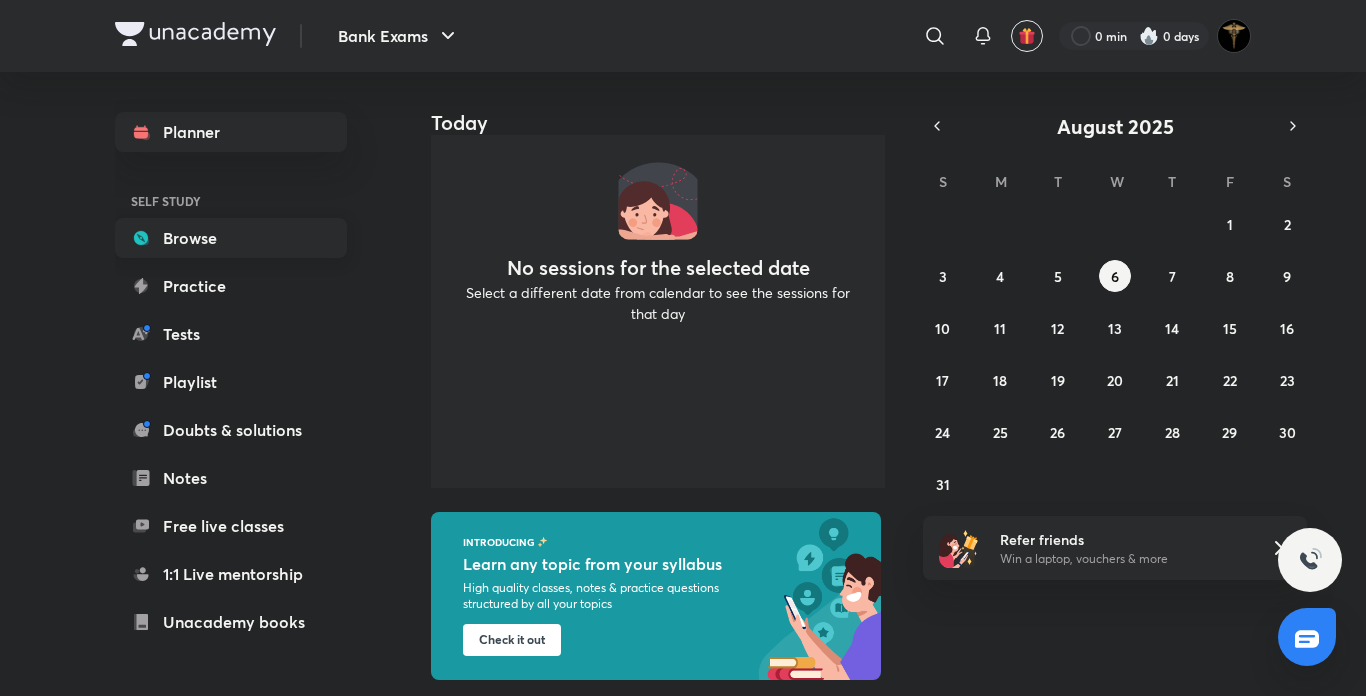 click 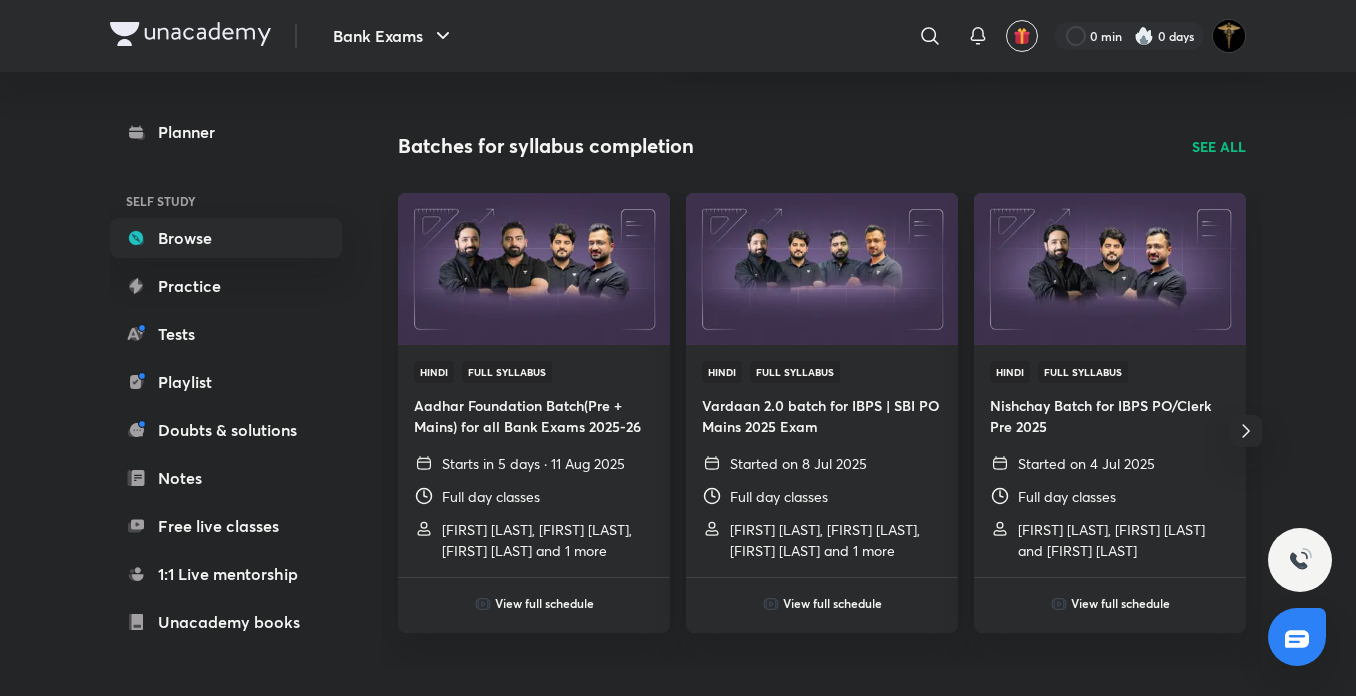 scroll, scrollTop: 700, scrollLeft: 0, axis: vertical 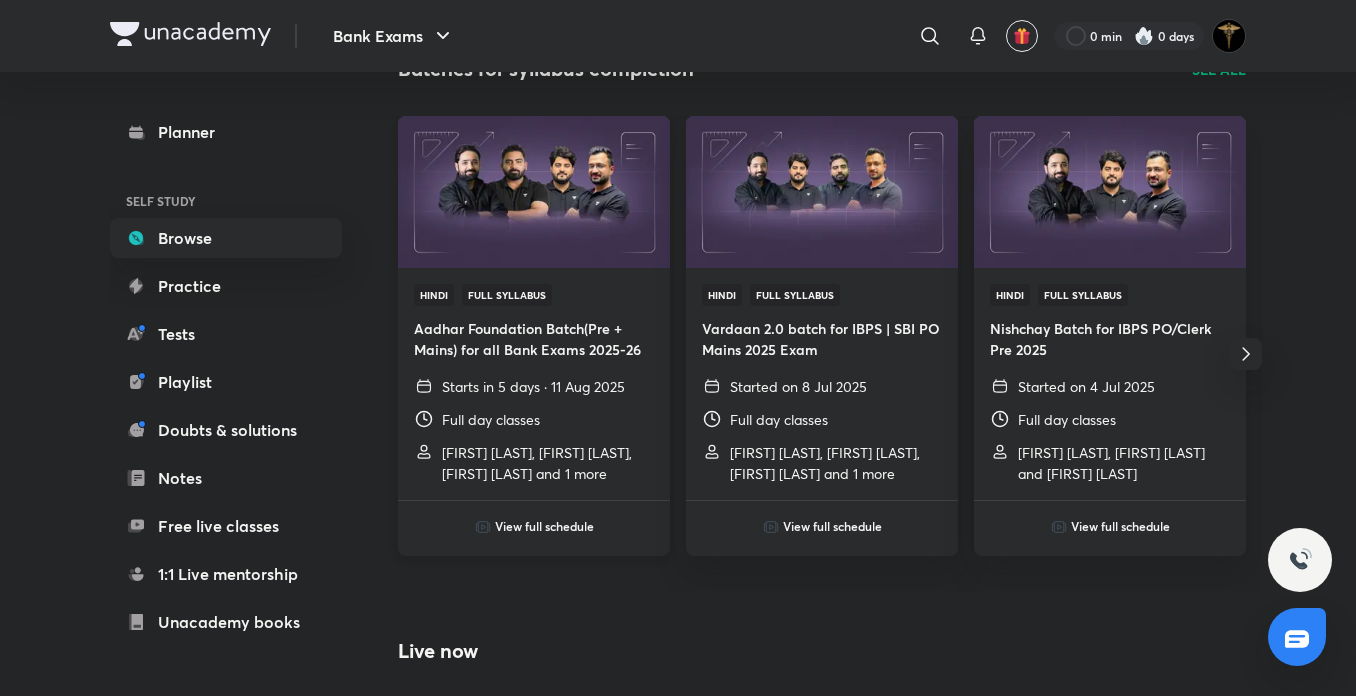 click at bounding box center [533, 191] 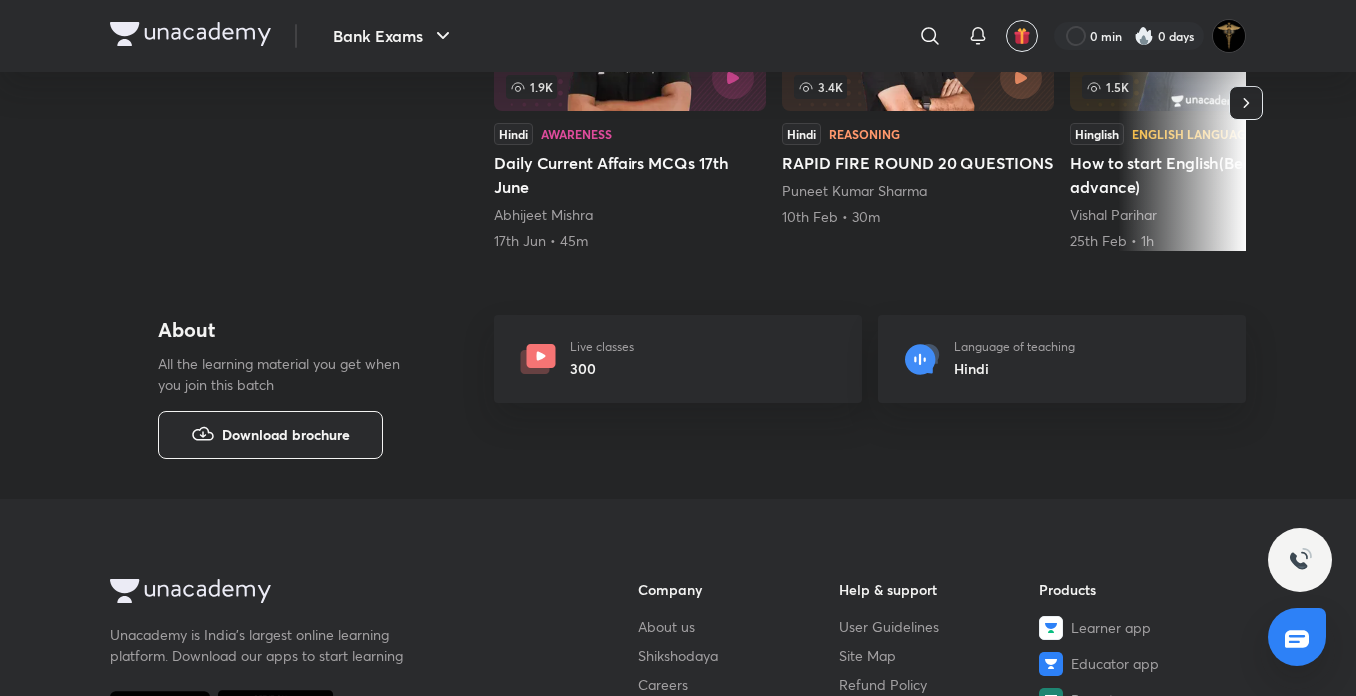 scroll, scrollTop: 0, scrollLeft: 0, axis: both 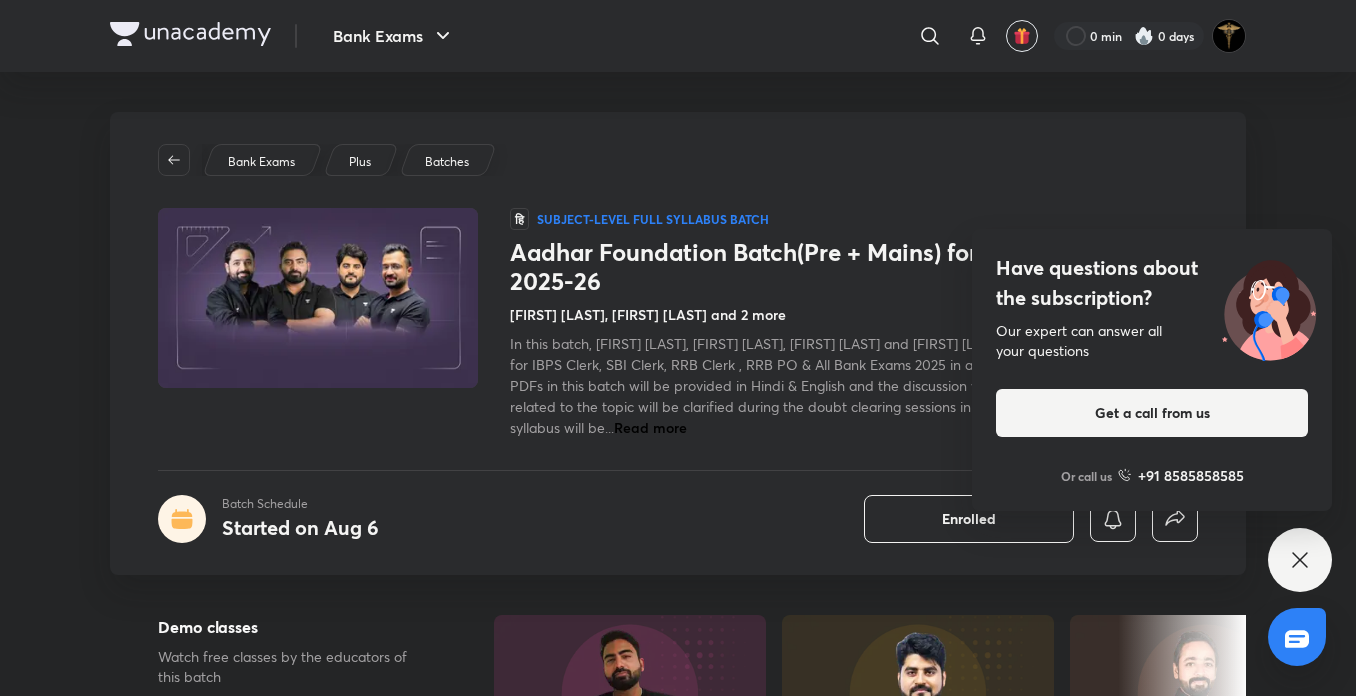 click 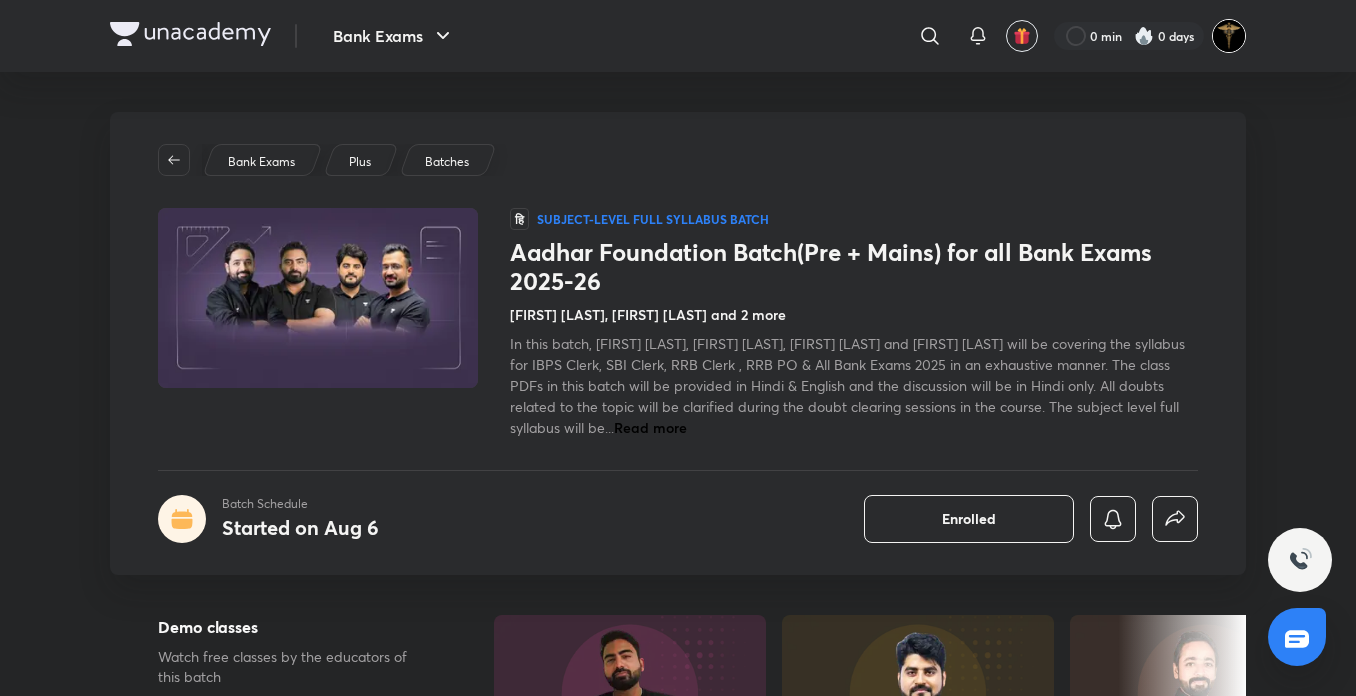 click at bounding box center [1229, 36] 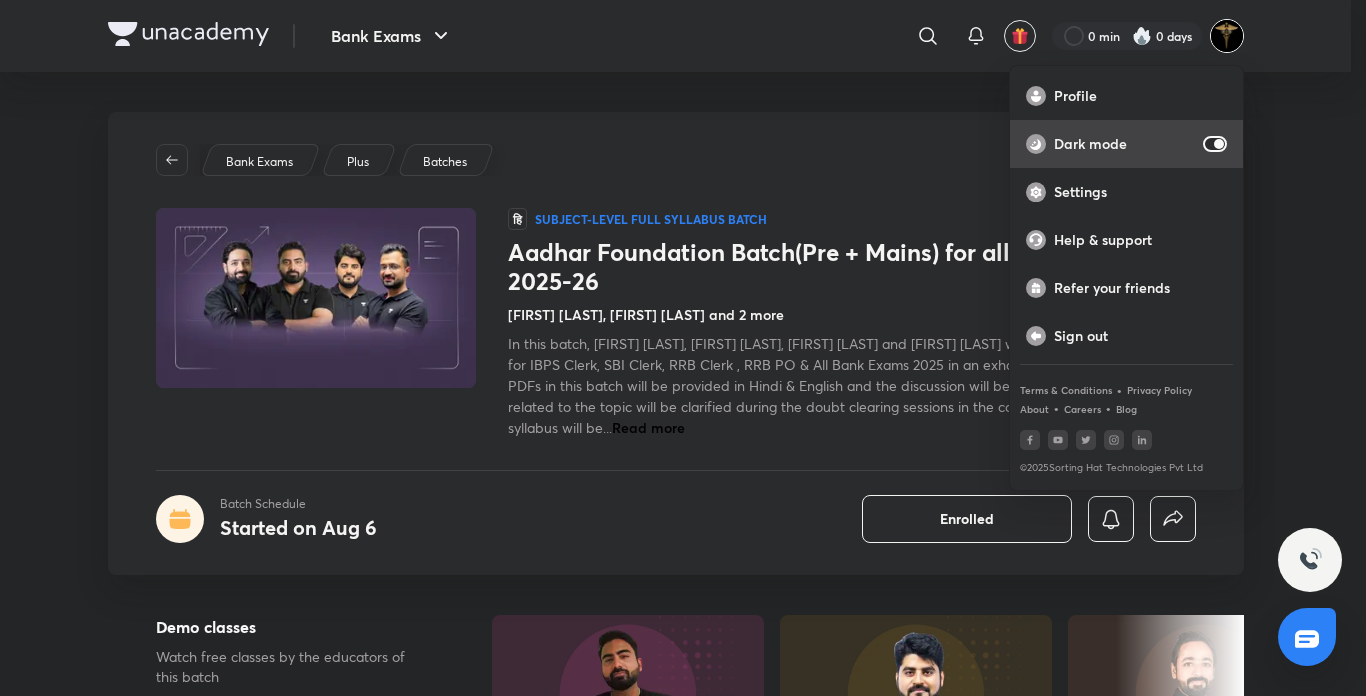 click at bounding box center (1219, 144) 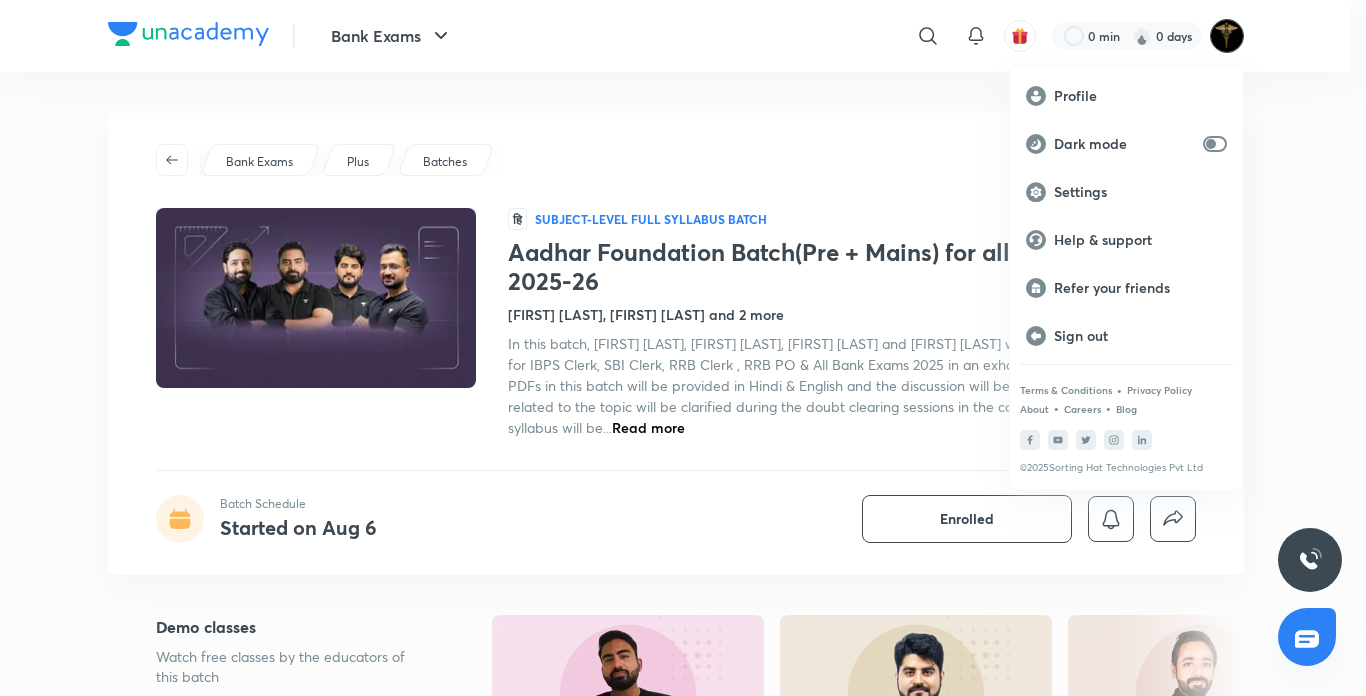 click at bounding box center (683, 348) 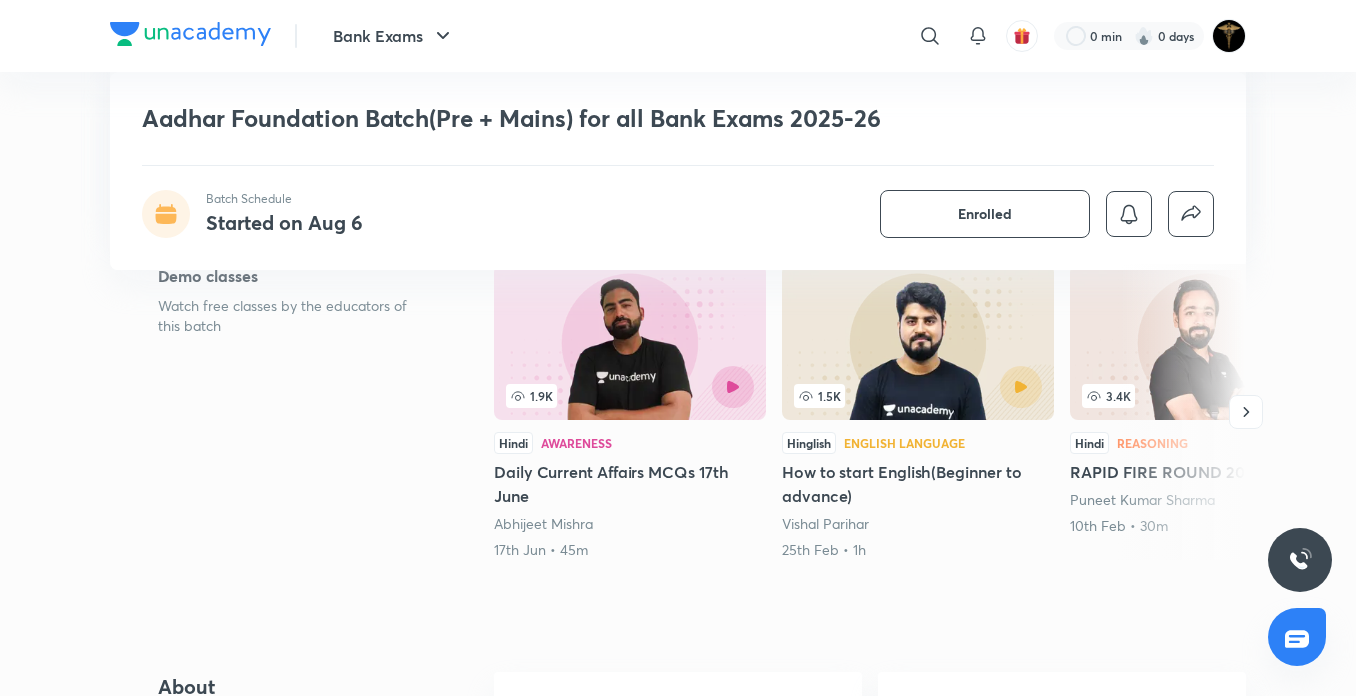 scroll, scrollTop: 467, scrollLeft: 0, axis: vertical 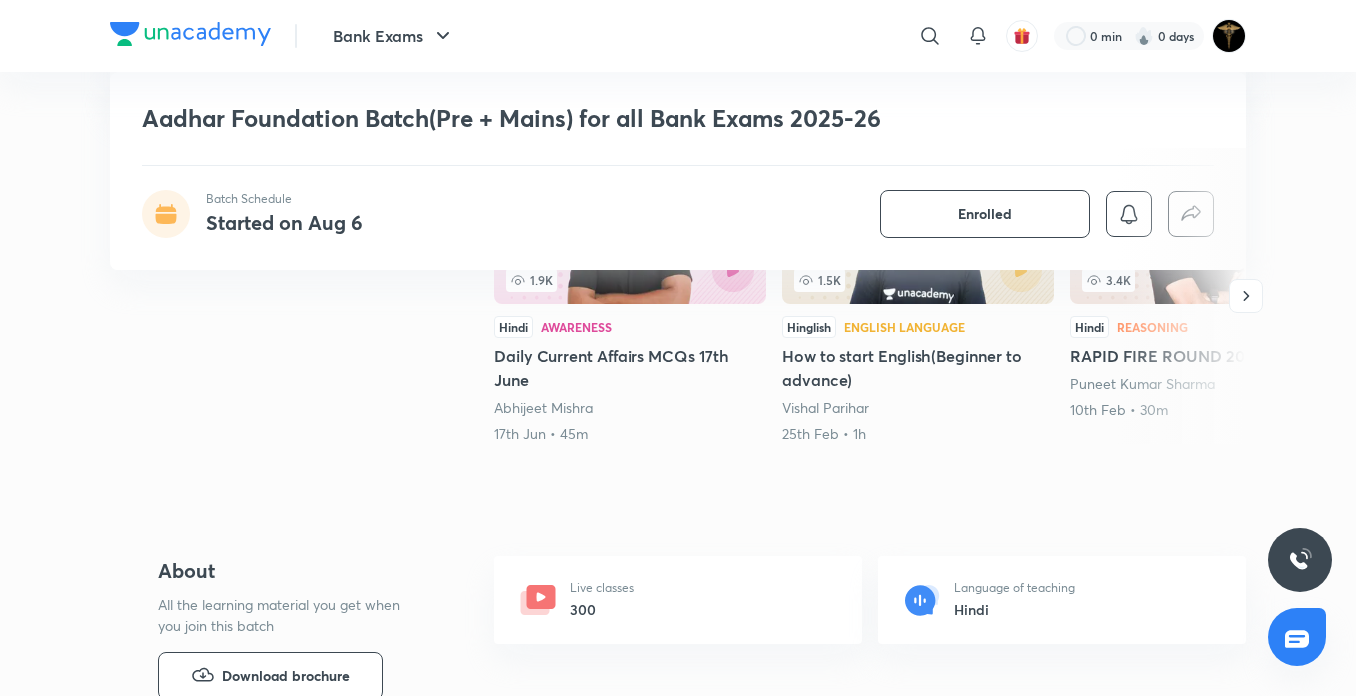 click on "Live classes" at bounding box center [602, 588] 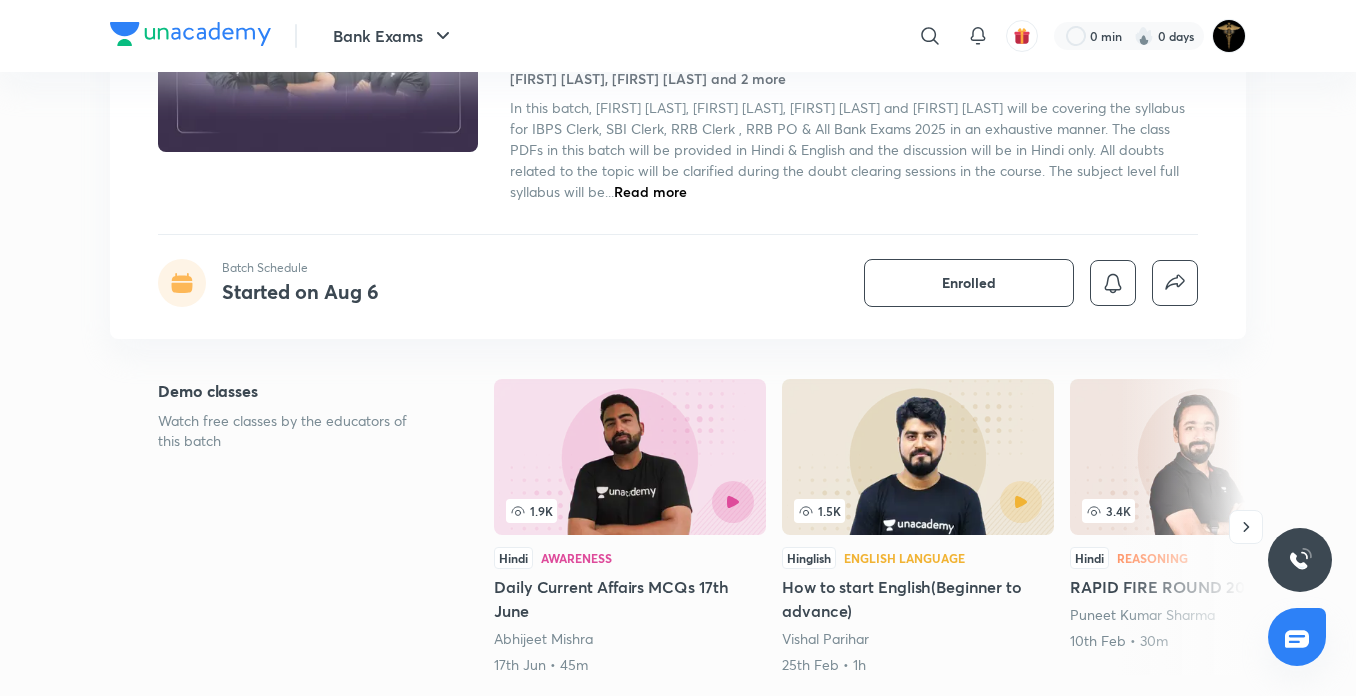 scroll, scrollTop: 0, scrollLeft: 0, axis: both 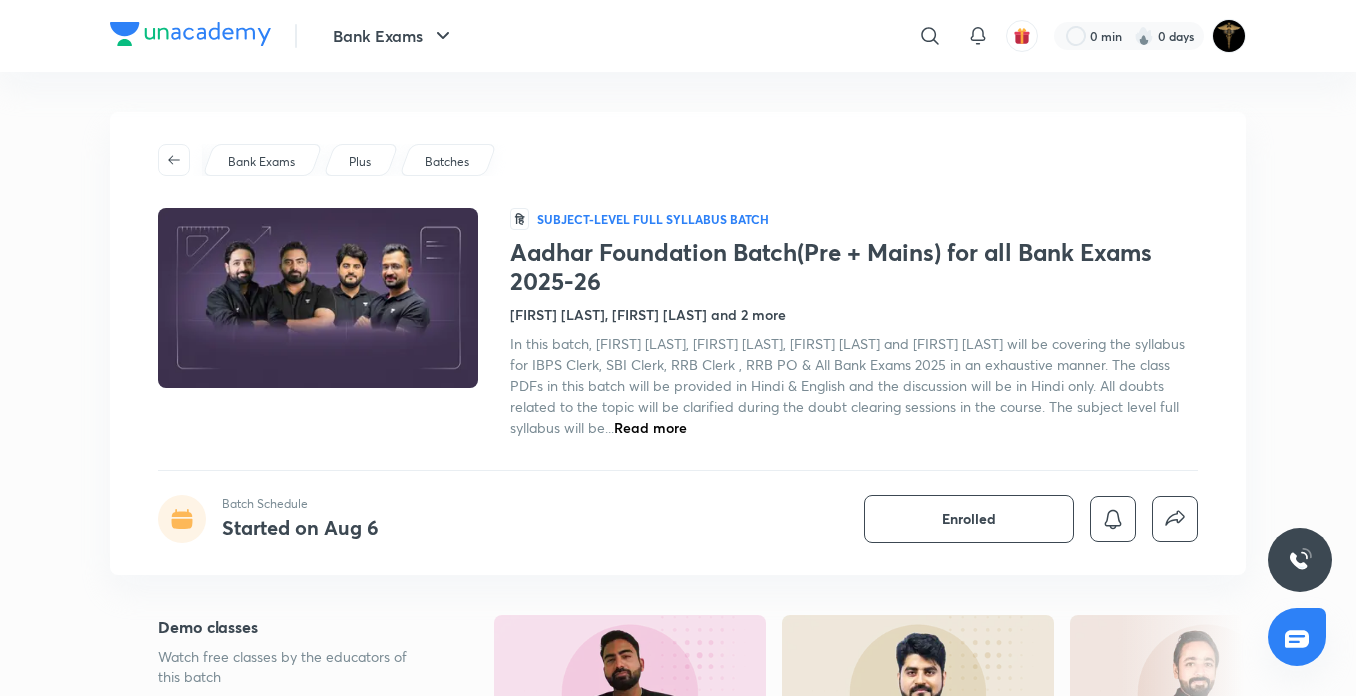 click on "Subject-level full syllabus Batch" at bounding box center [653, 219] 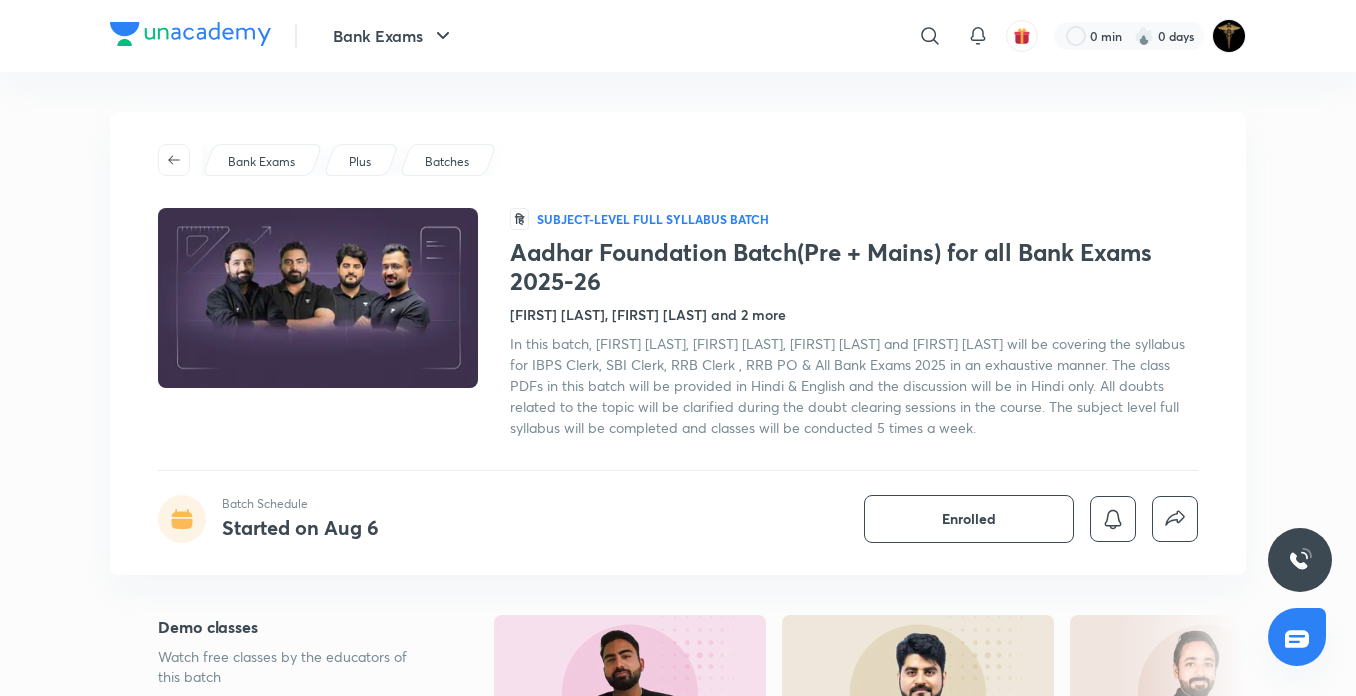 click on "Subject-level full syllabus Batch" at bounding box center (653, 219) 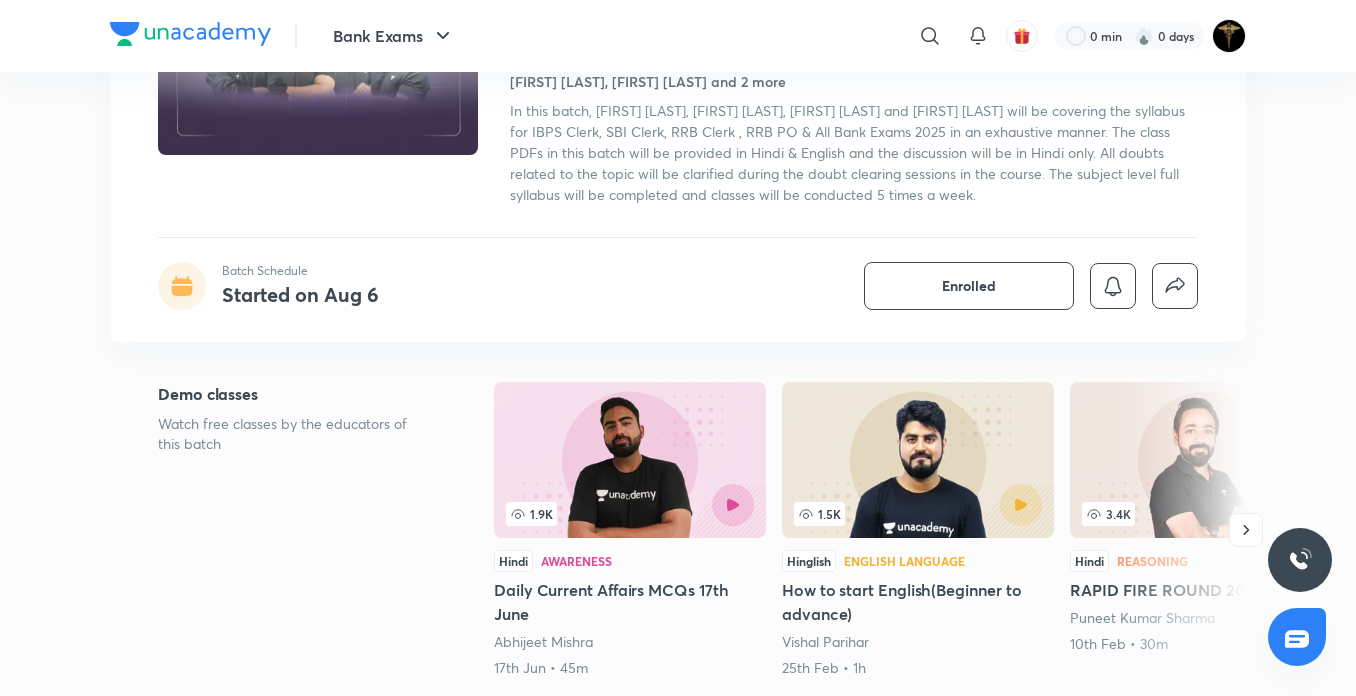 scroll, scrollTop: 0, scrollLeft: 0, axis: both 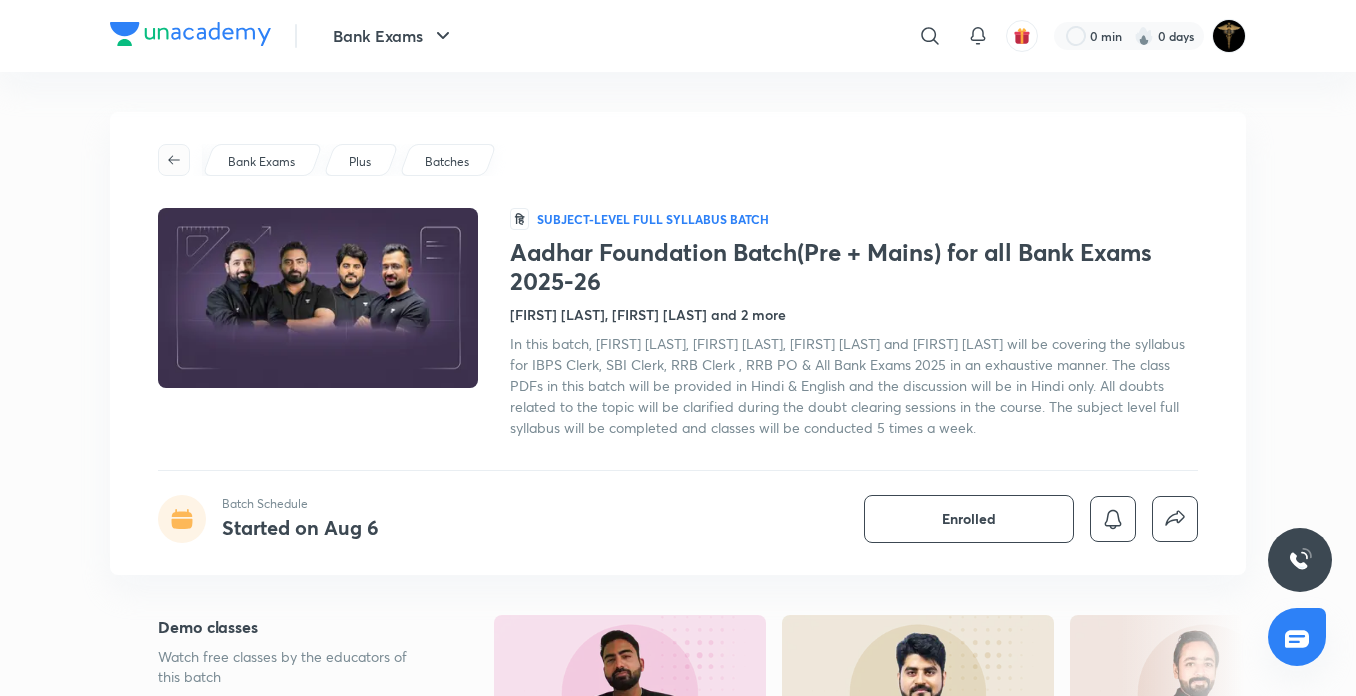 click 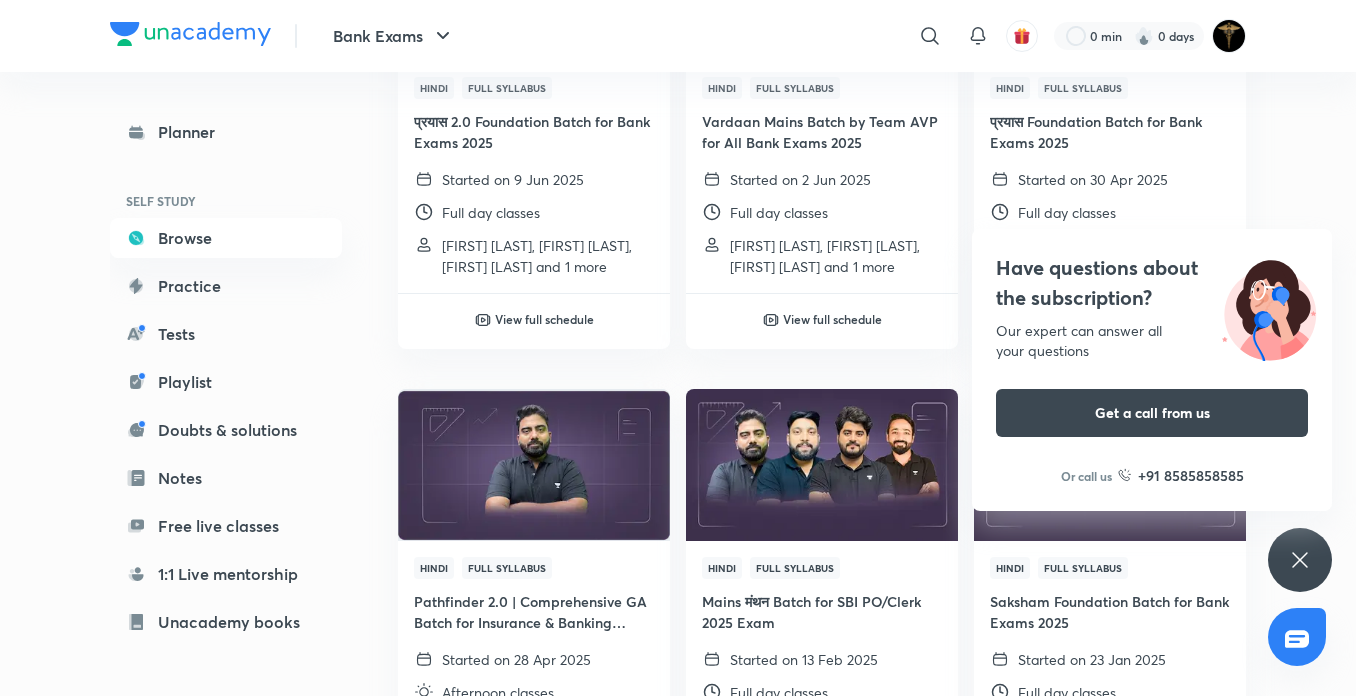 scroll, scrollTop: 933, scrollLeft: 0, axis: vertical 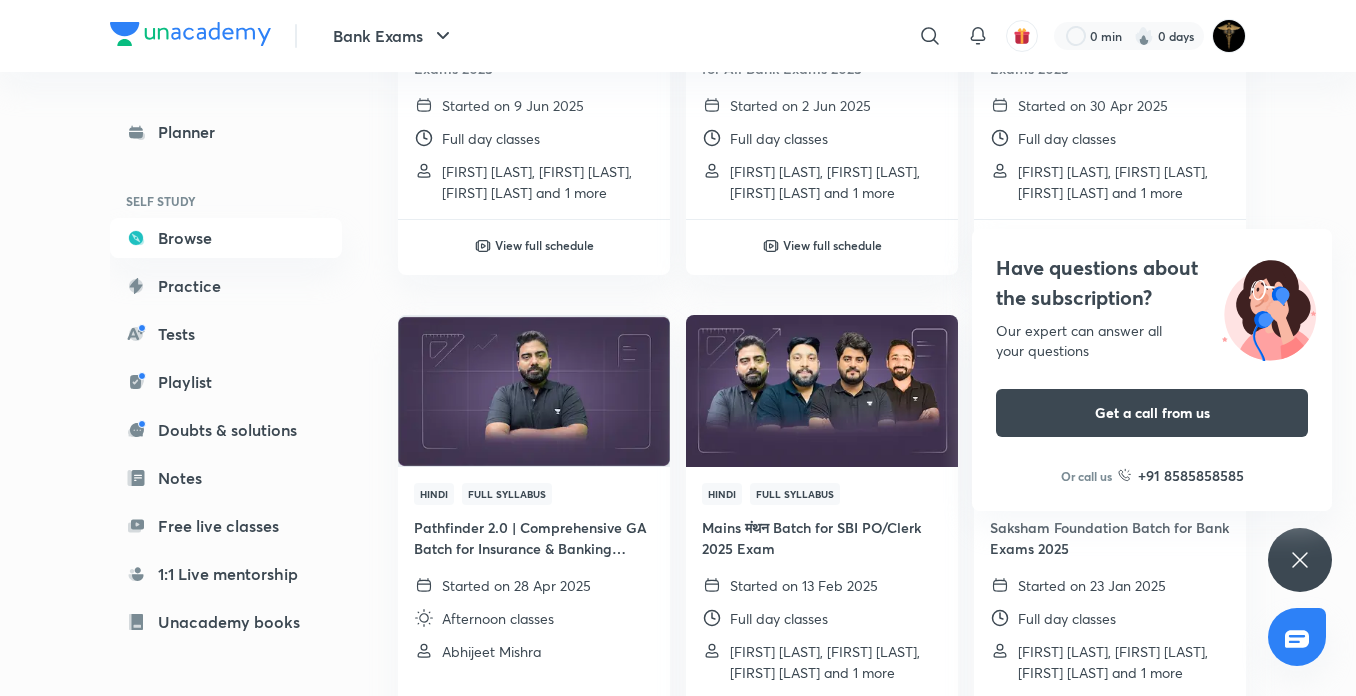 click 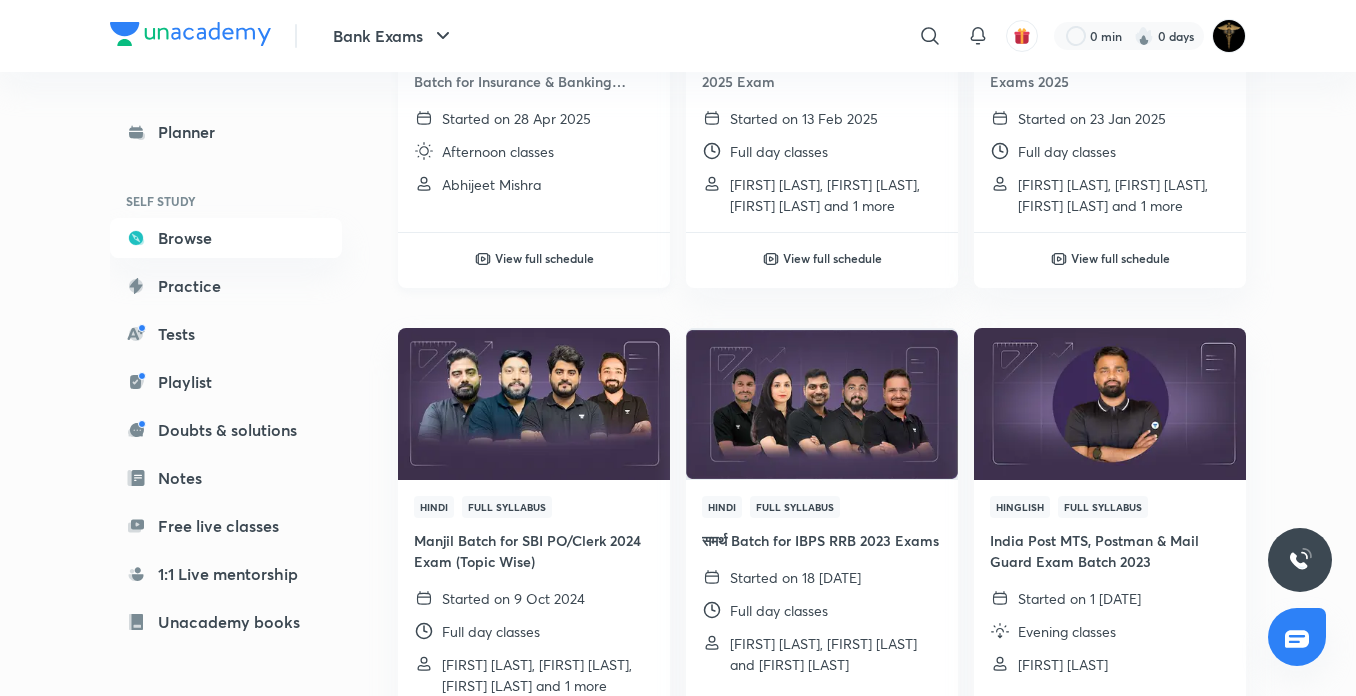 scroll, scrollTop: 1633, scrollLeft: 0, axis: vertical 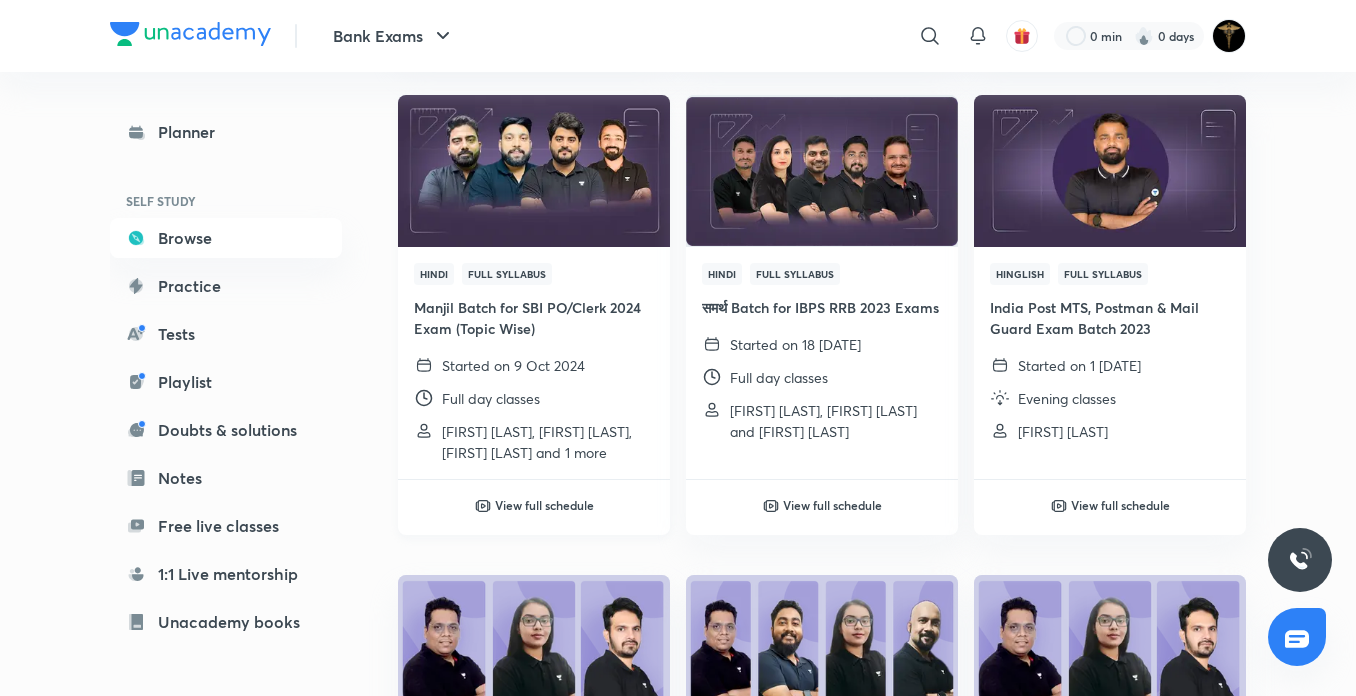 click at bounding box center [533, 170] 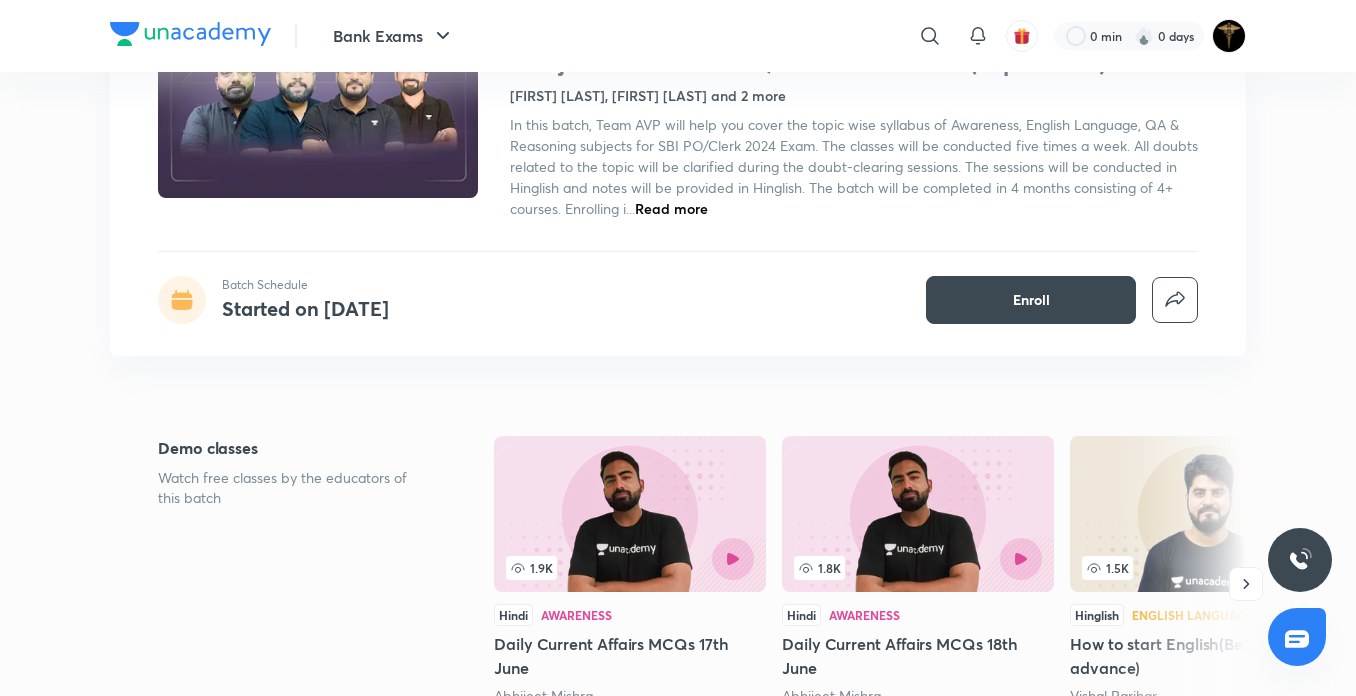scroll, scrollTop: 234, scrollLeft: 0, axis: vertical 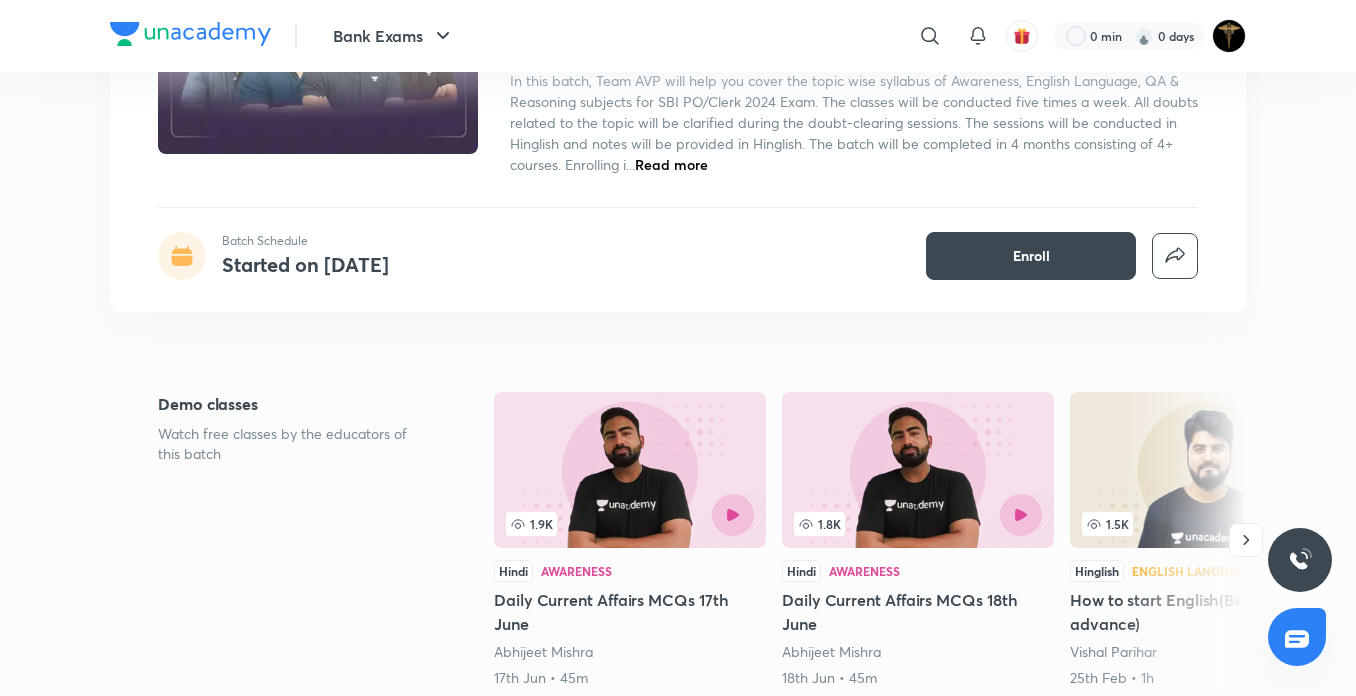 click on "Read more" at bounding box center (671, 164) 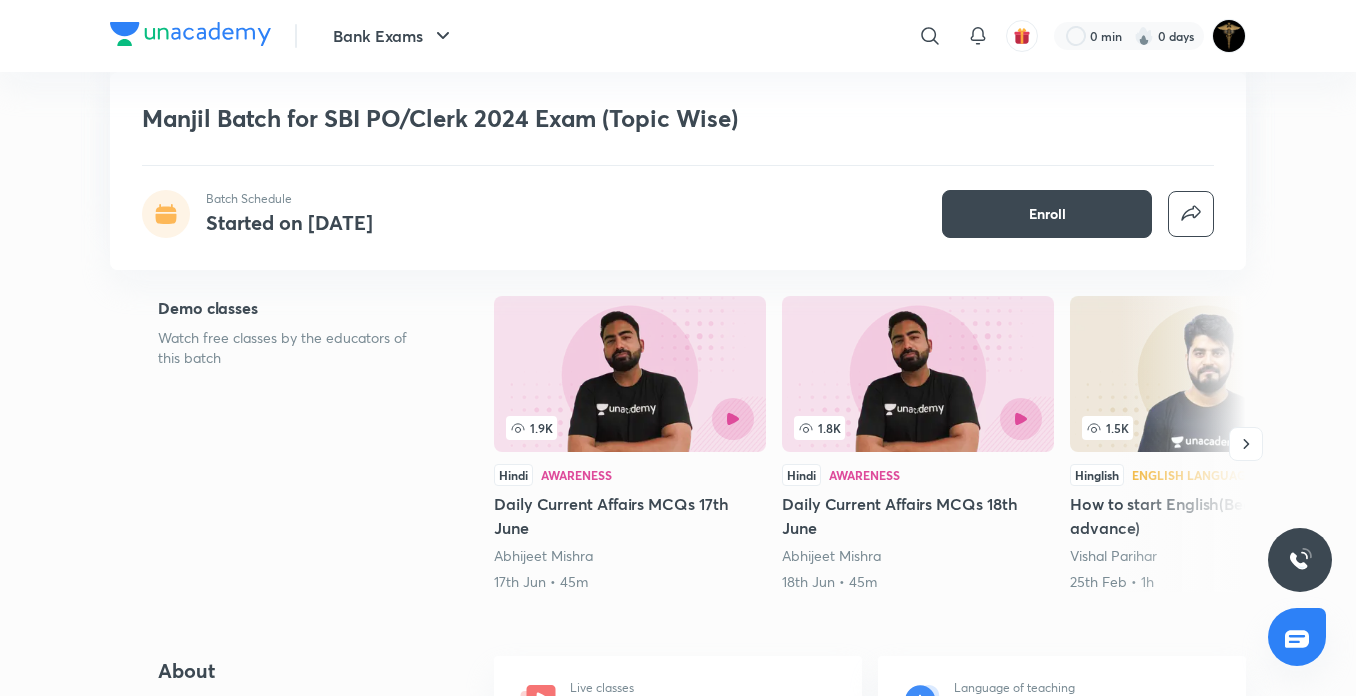 scroll, scrollTop: 467, scrollLeft: 0, axis: vertical 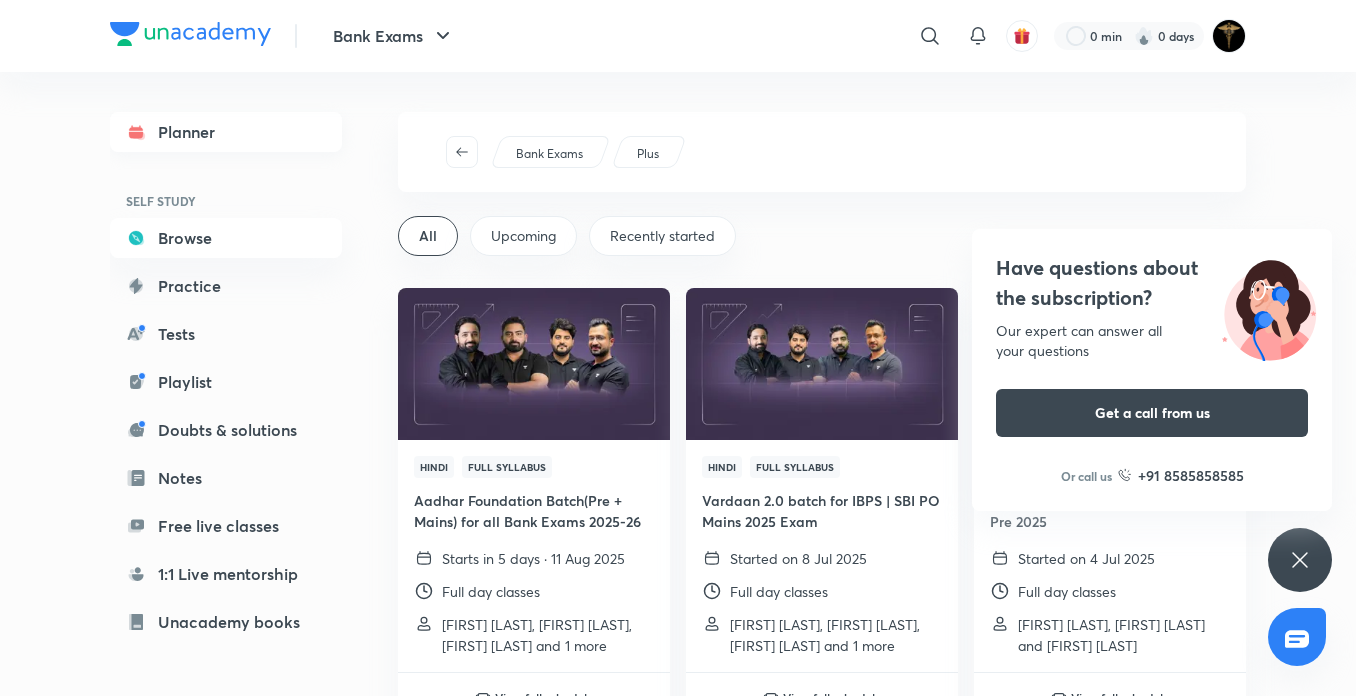 click on "Planner" at bounding box center [226, 132] 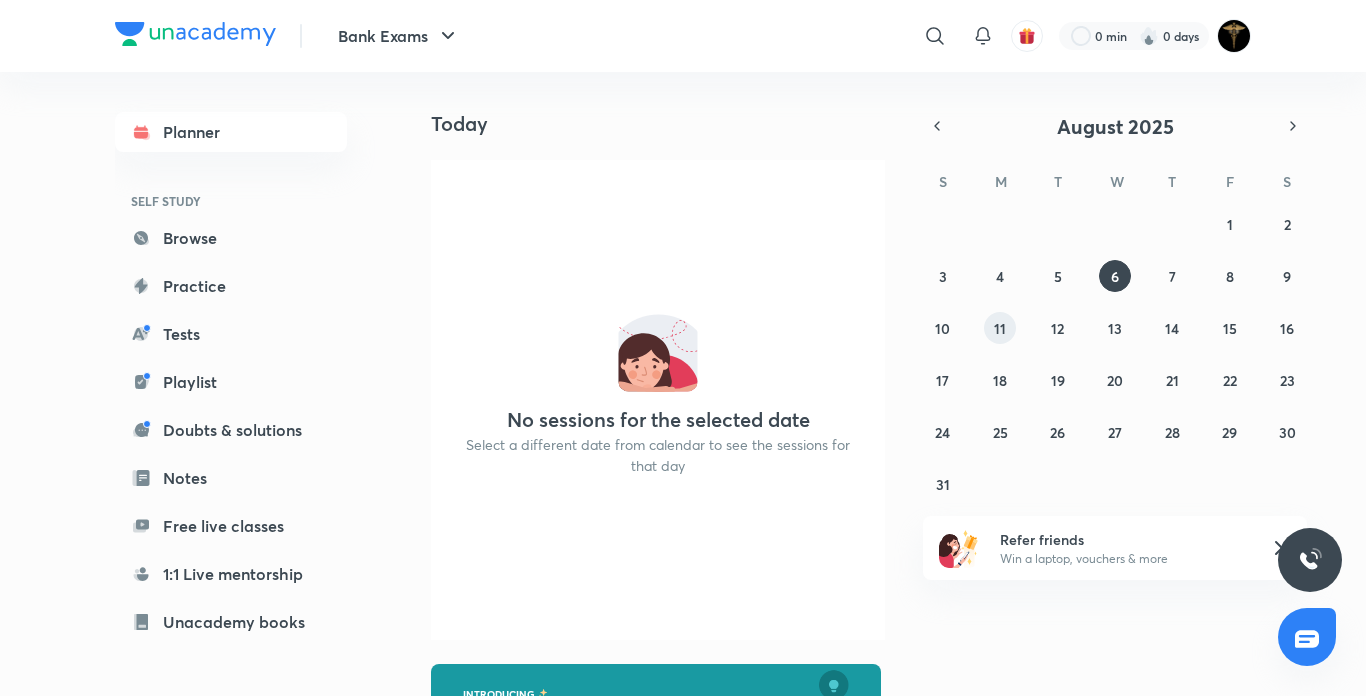 click on "11" at bounding box center [1000, 328] 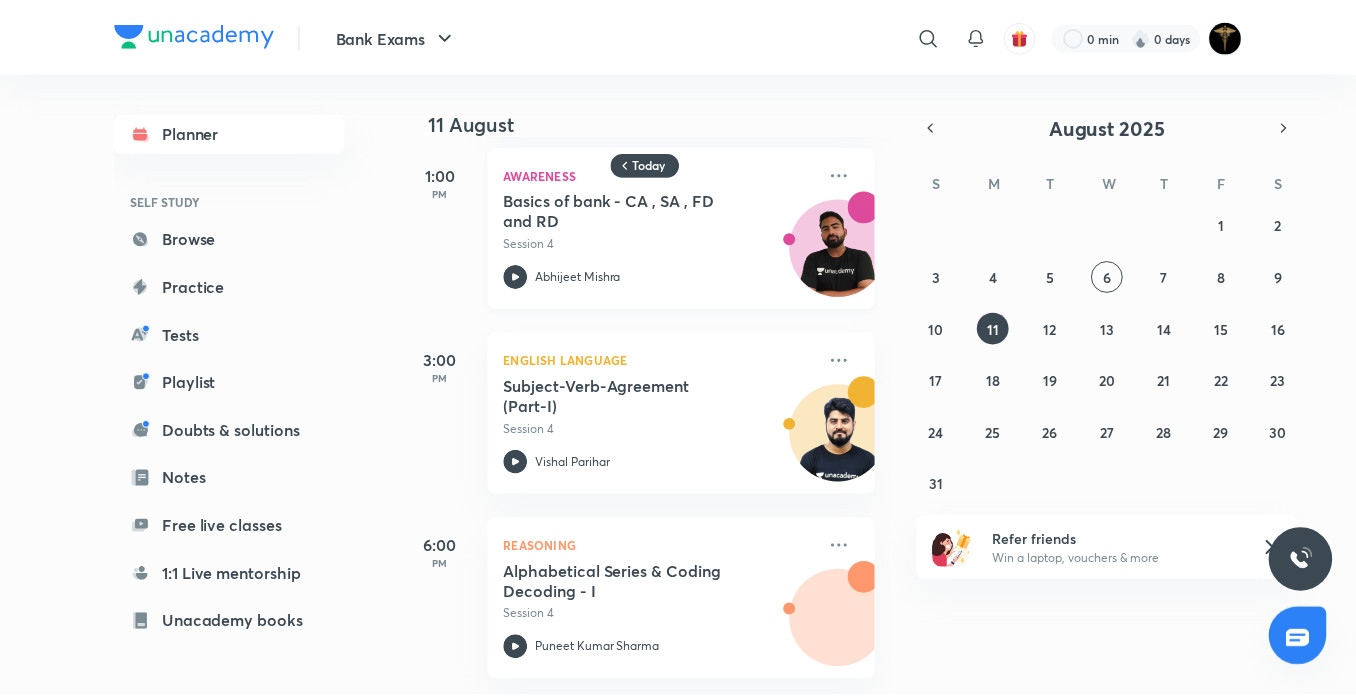 scroll, scrollTop: 0, scrollLeft: 0, axis: both 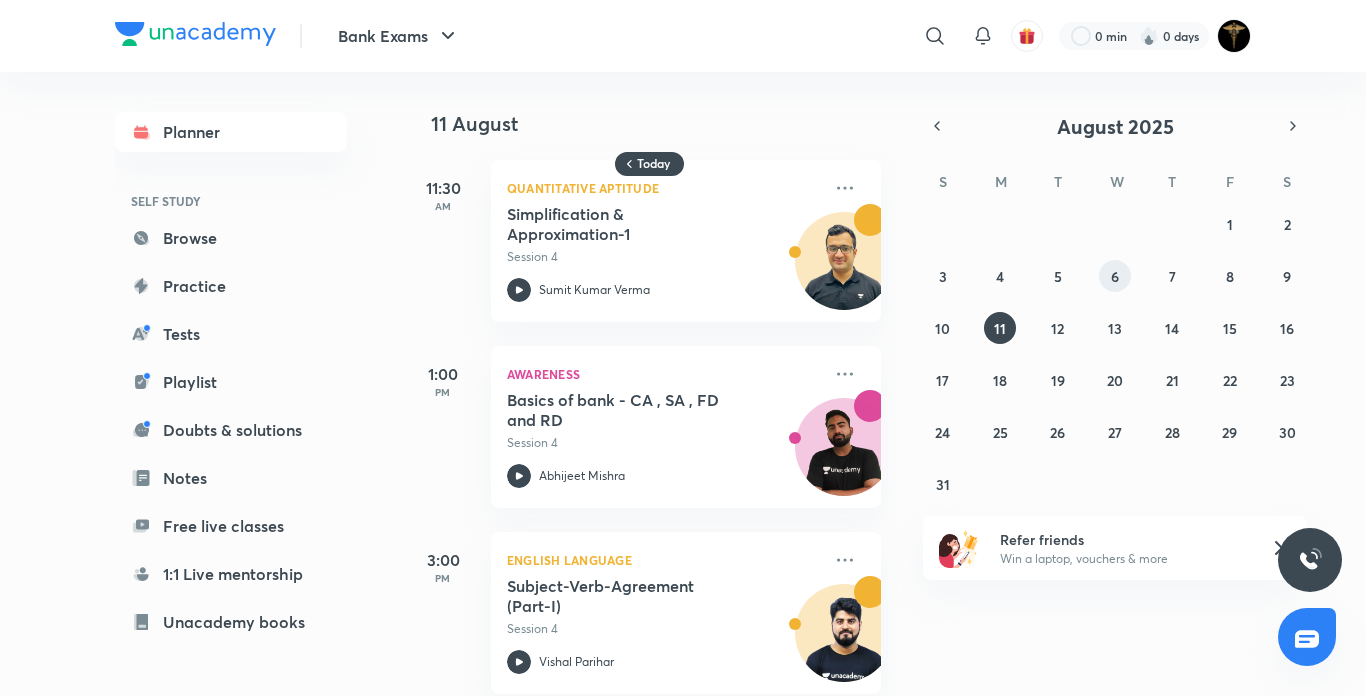 click on "6" at bounding box center (1115, 276) 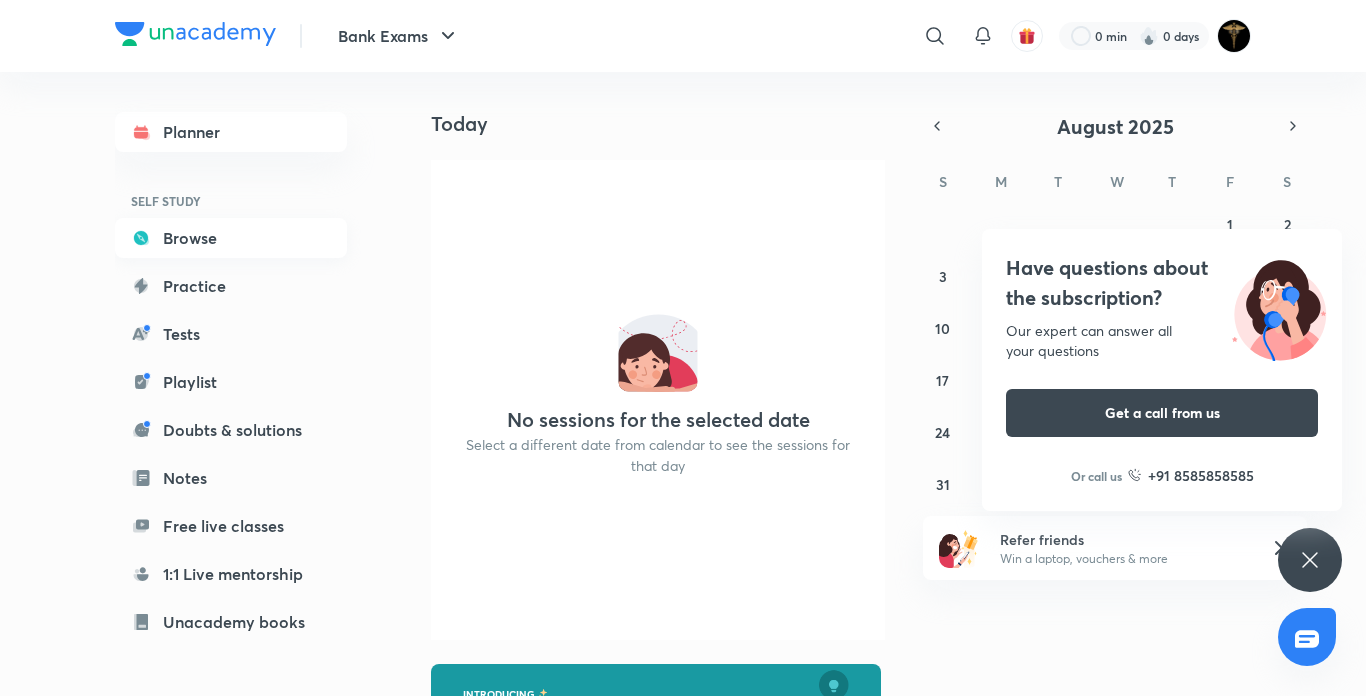 click on "Browse" at bounding box center [231, 238] 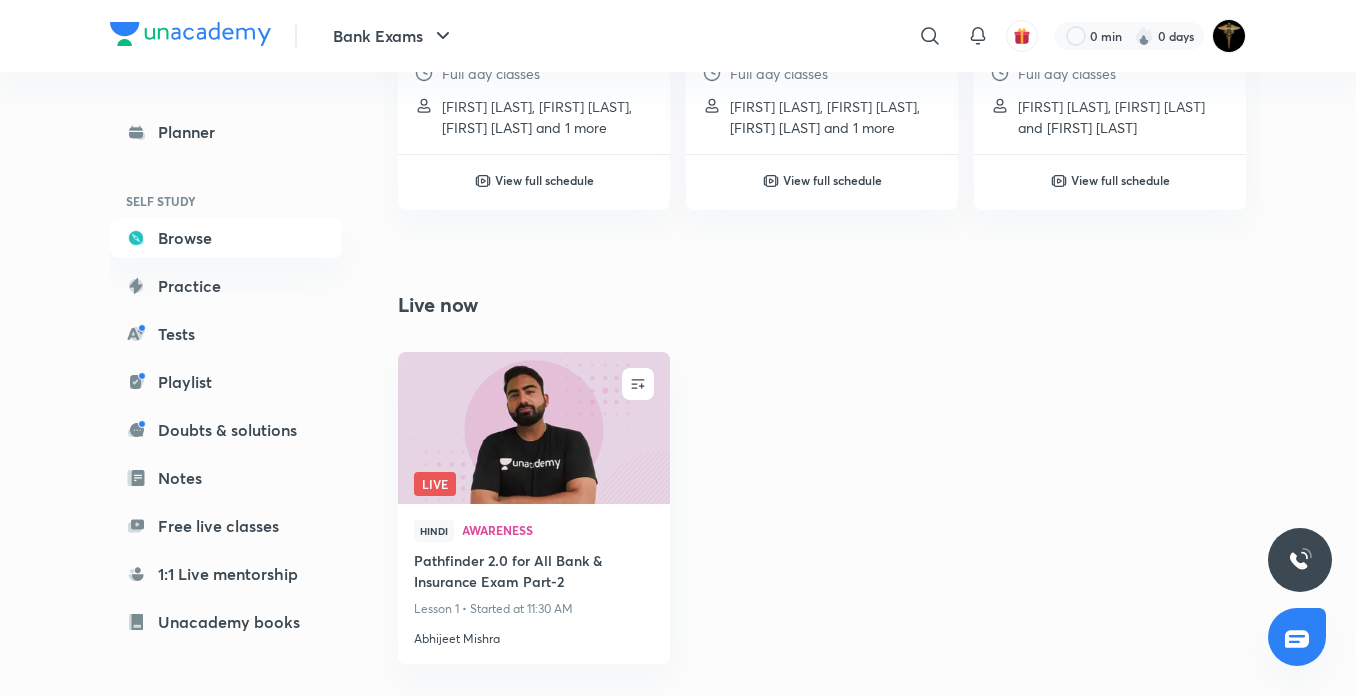 scroll, scrollTop: 1114, scrollLeft: 0, axis: vertical 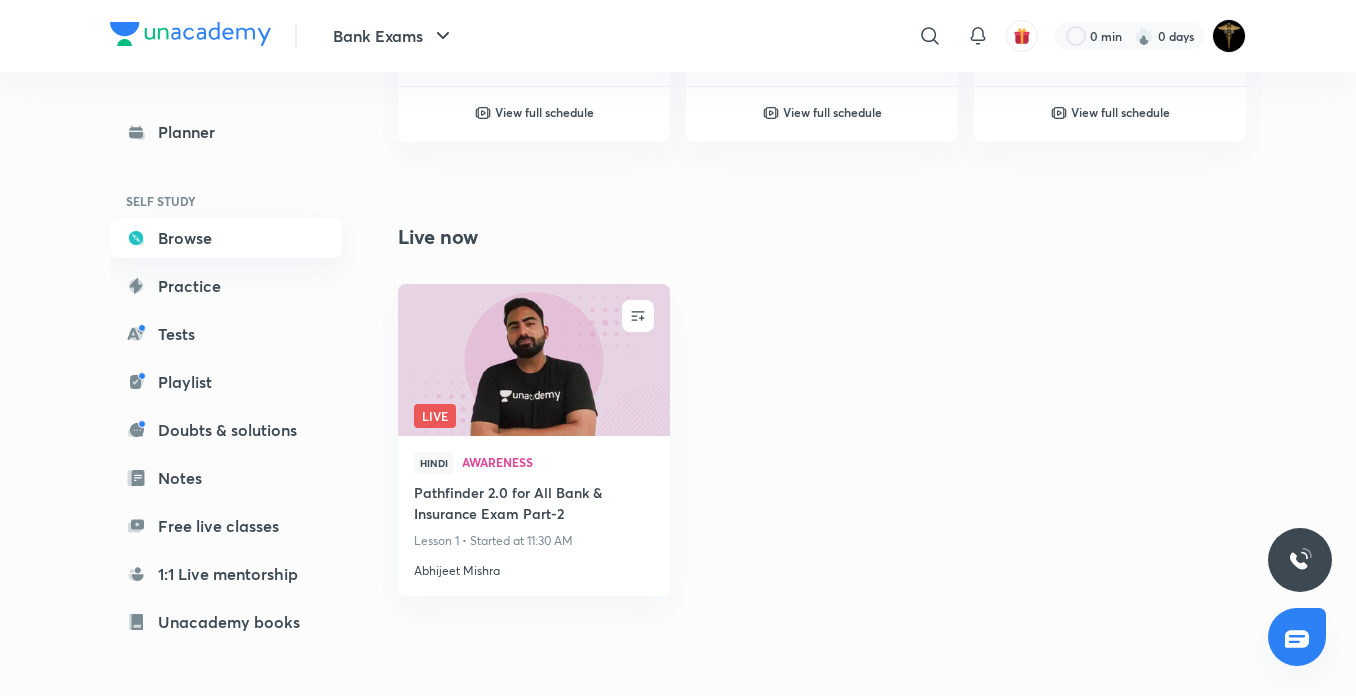 click on "Browse" at bounding box center [226, 238] 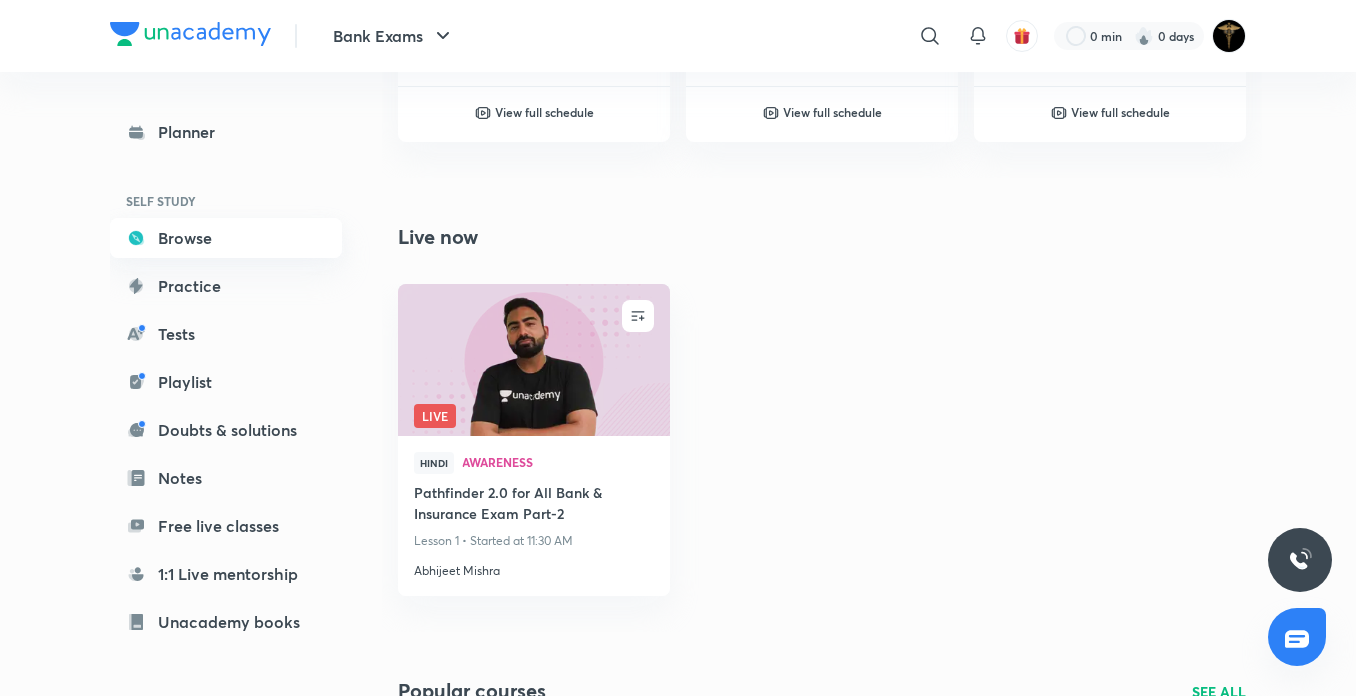 scroll, scrollTop: 0, scrollLeft: 0, axis: both 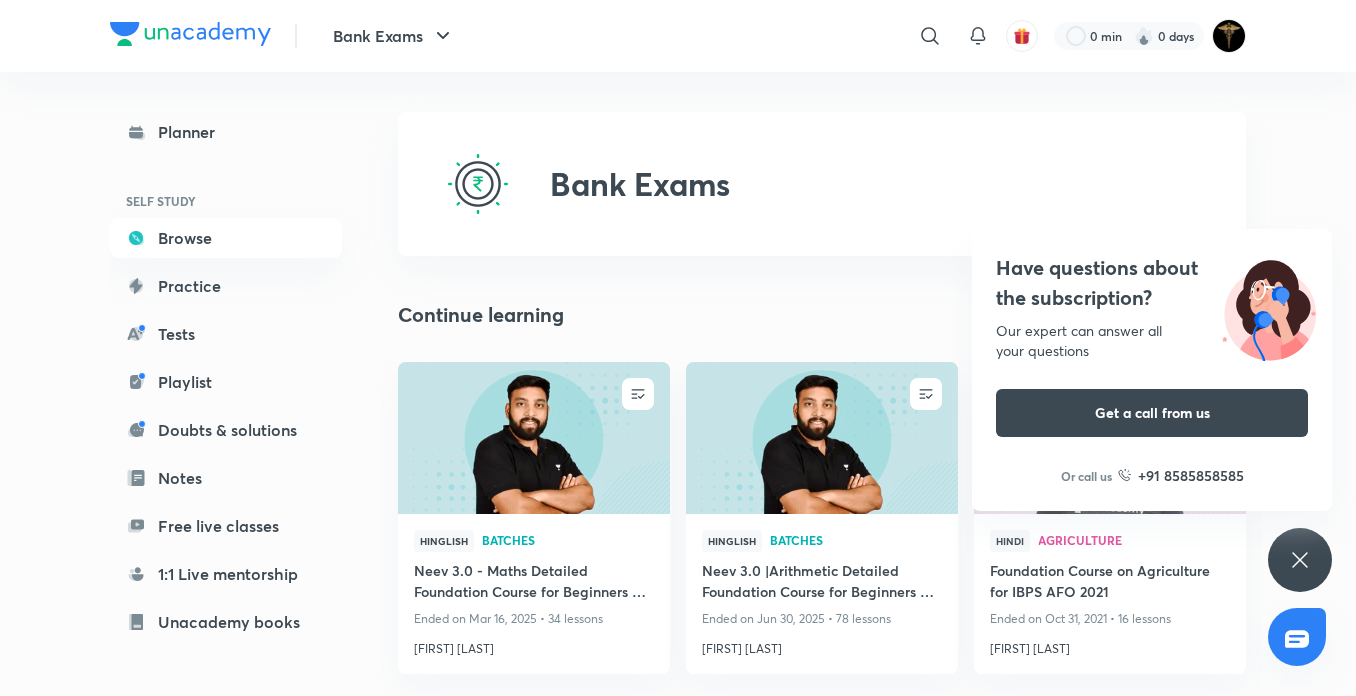 click on "Have questions about the subscription? Our expert can answer all your questions Get a call from us Or call us +91 8585858585" at bounding box center (1300, 560) 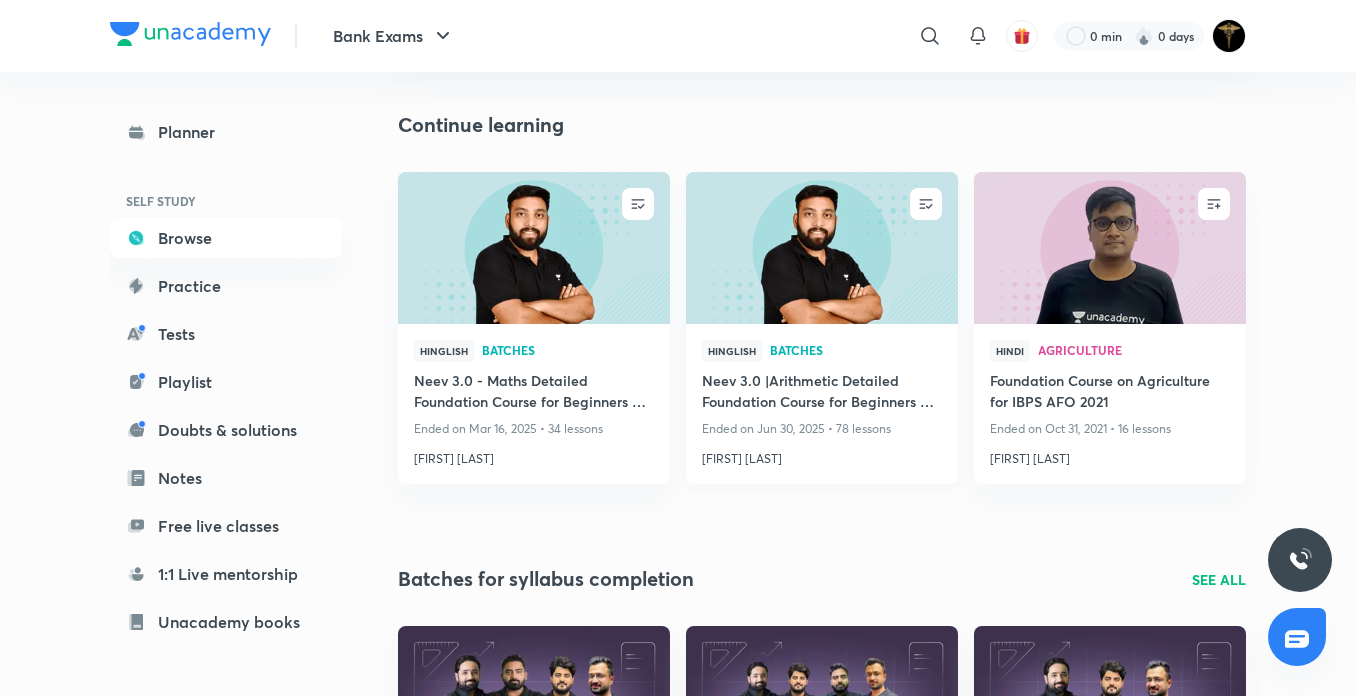 scroll, scrollTop: 233, scrollLeft: 0, axis: vertical 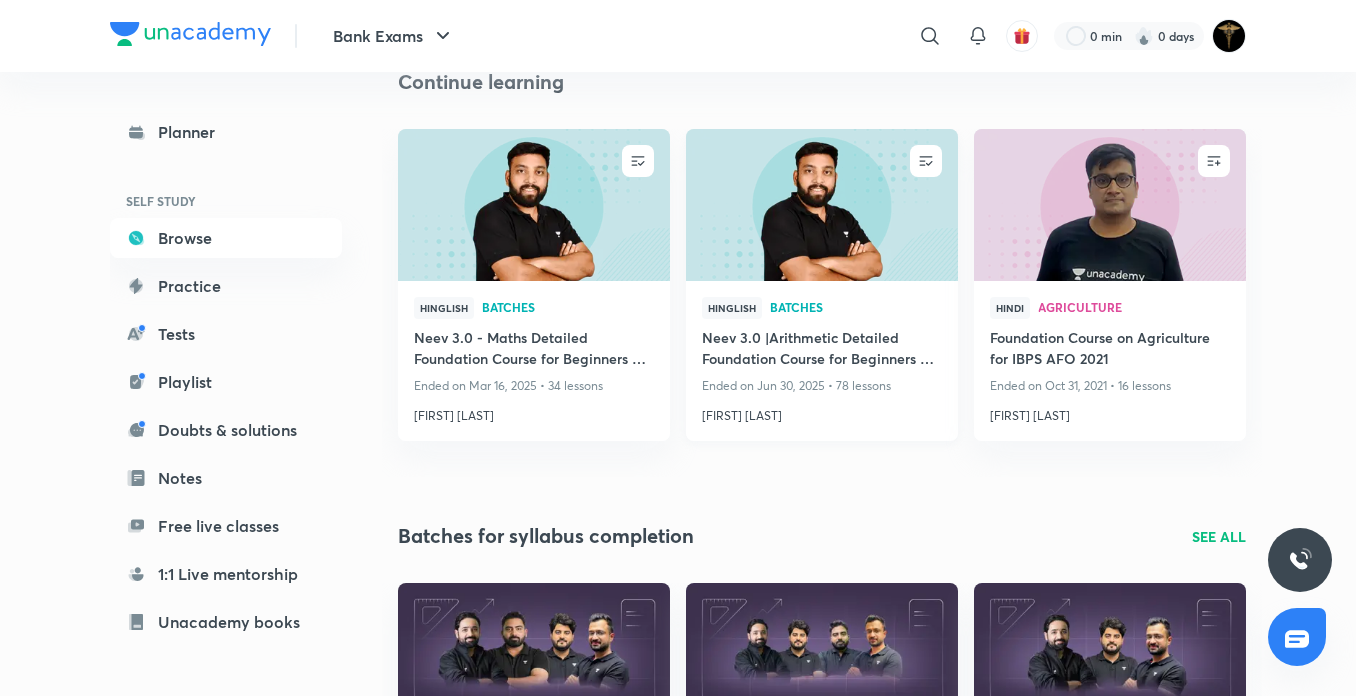 click at bounding box center (821, 204) 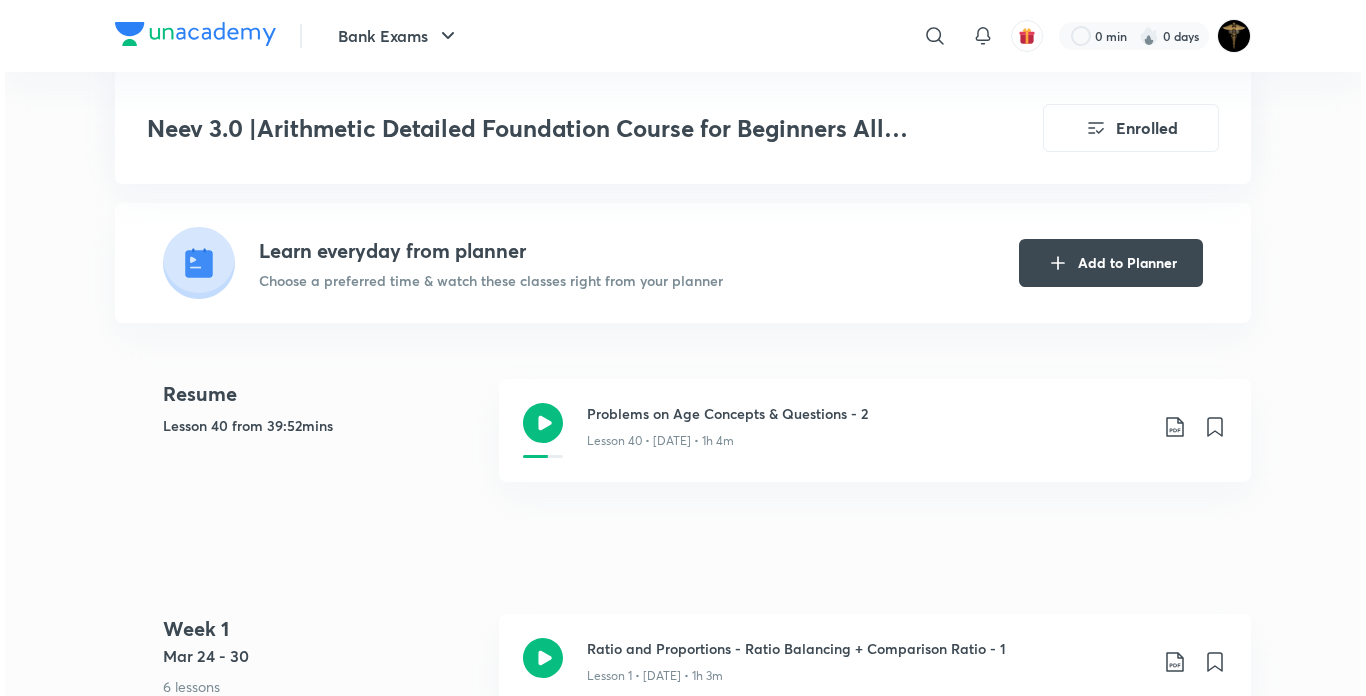 scroll, scrollTop: 234, scrollLeft: 0, axis: vertical 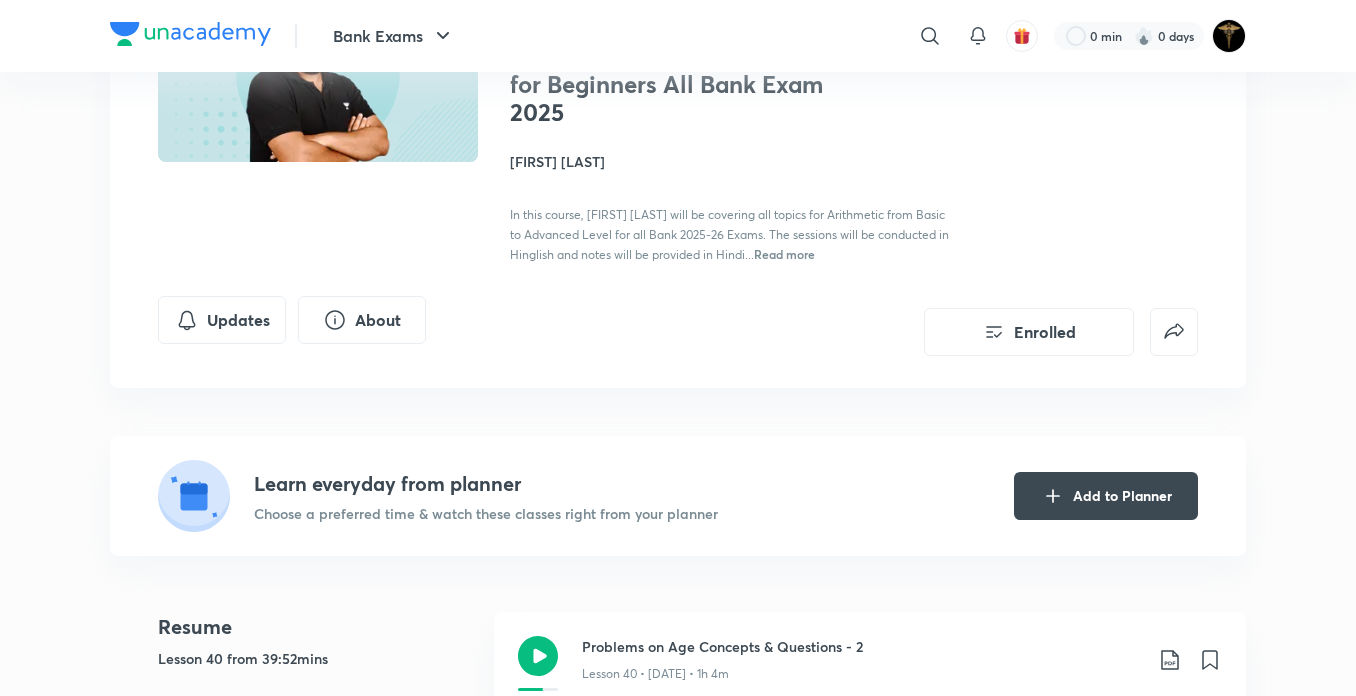 click on "In this course, [FIRST] [LAST] will be covering all topics for Arithmetic from Basic to Advanced Level for all Bank 2025-26 Exams. The sessions will be conducted in Hinglish and notes will be provided in Hindi..." at bounding box center [729, 234] 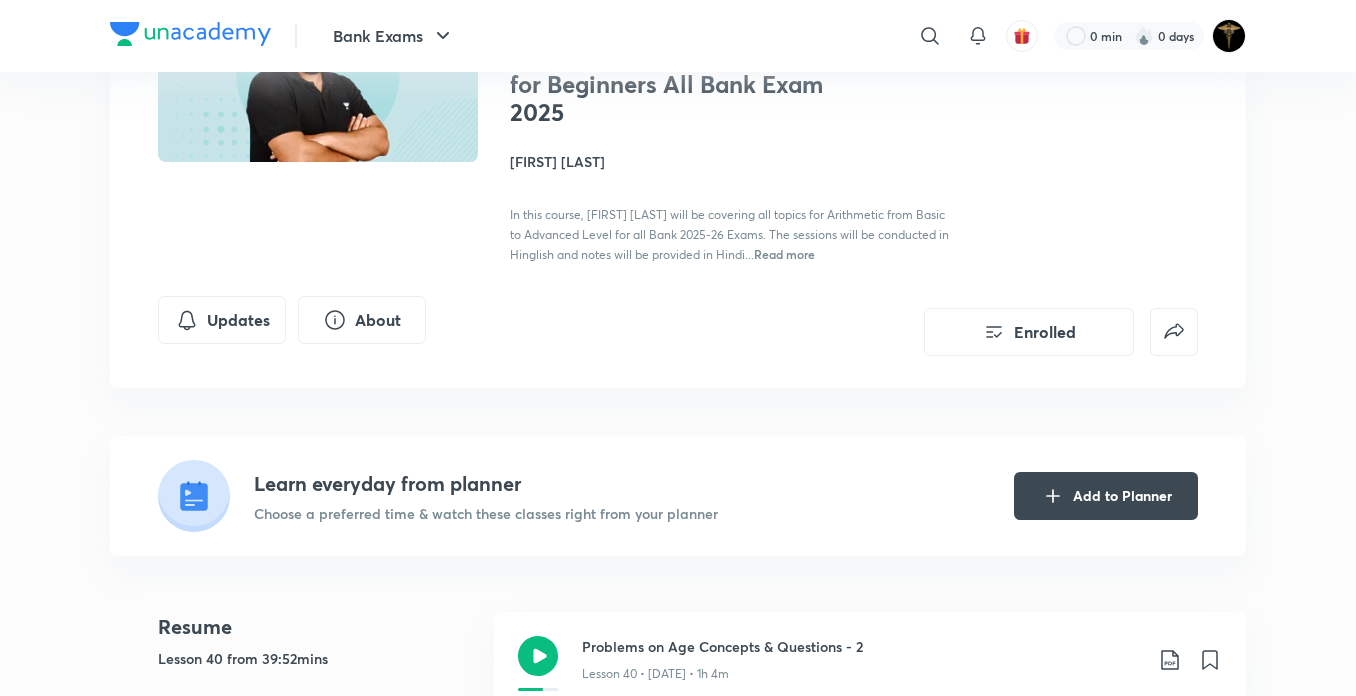 click on "Read more" at bounding box center (784, 254) 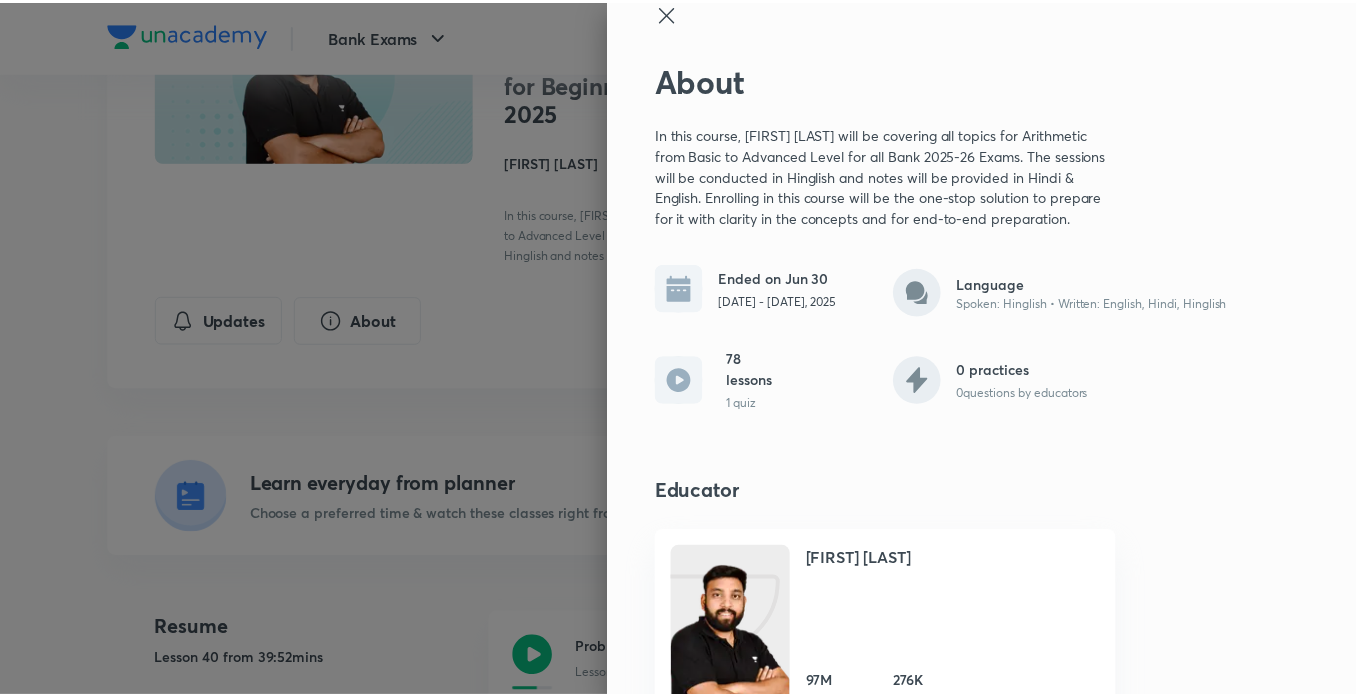scroll, scrollTop: 0, scrollLeft: 0, axis: both 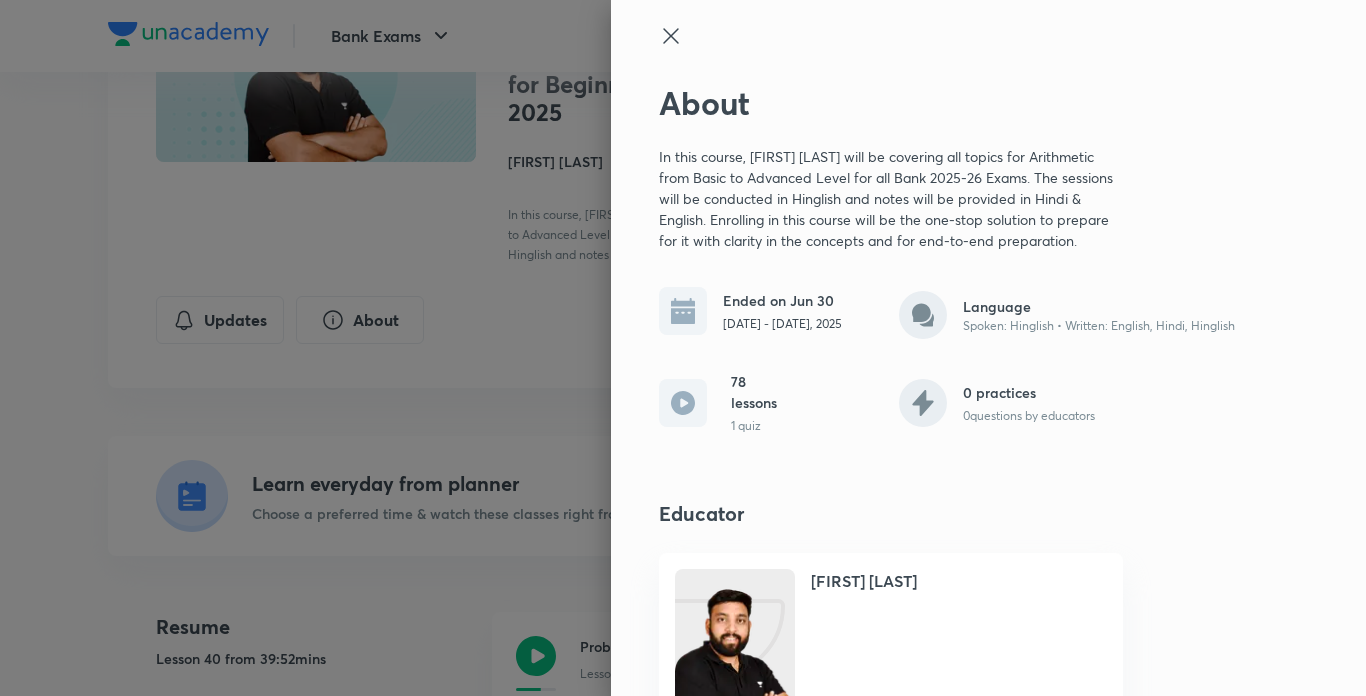 click 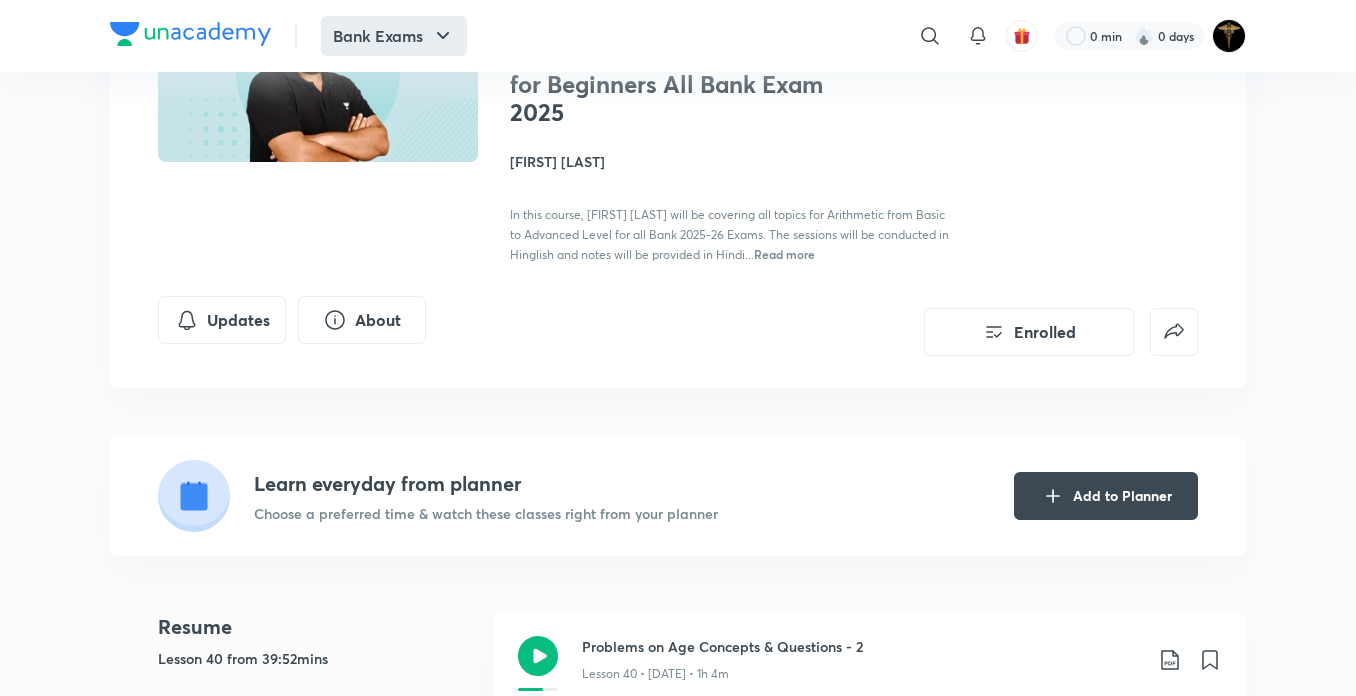 click 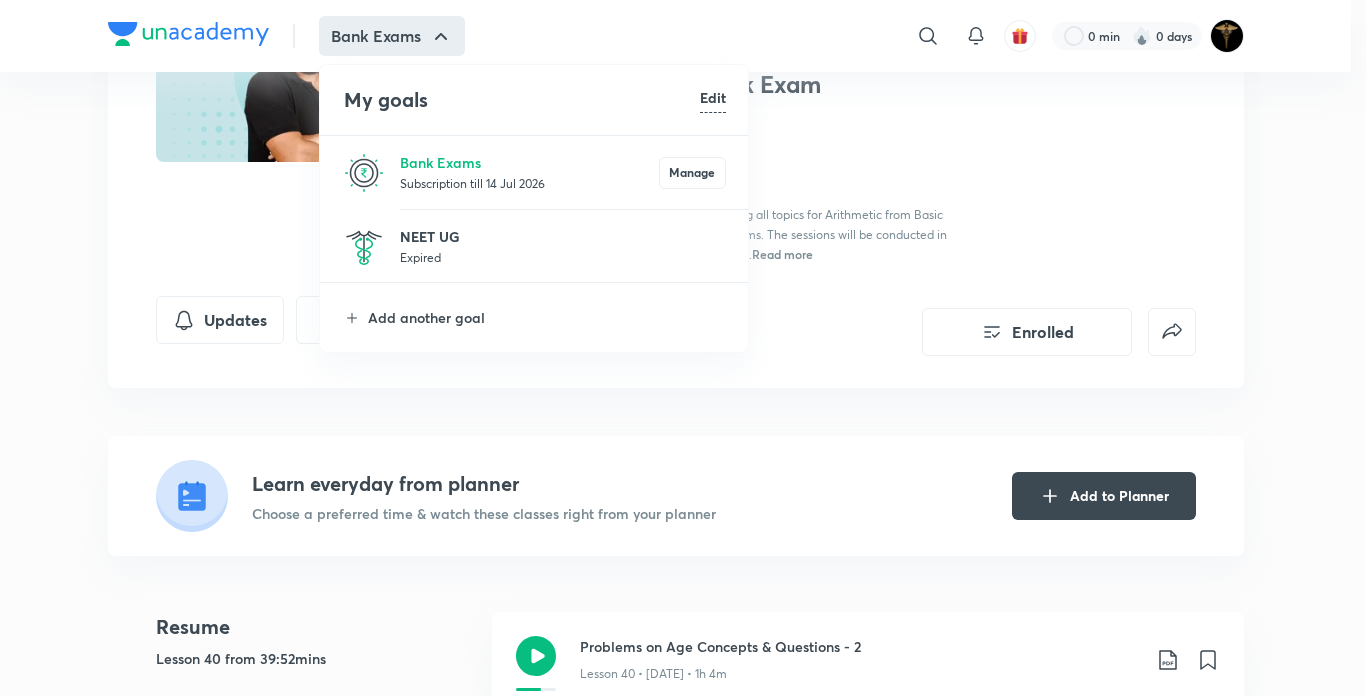 click on "NEET UG" at bounding box center [563, 236] 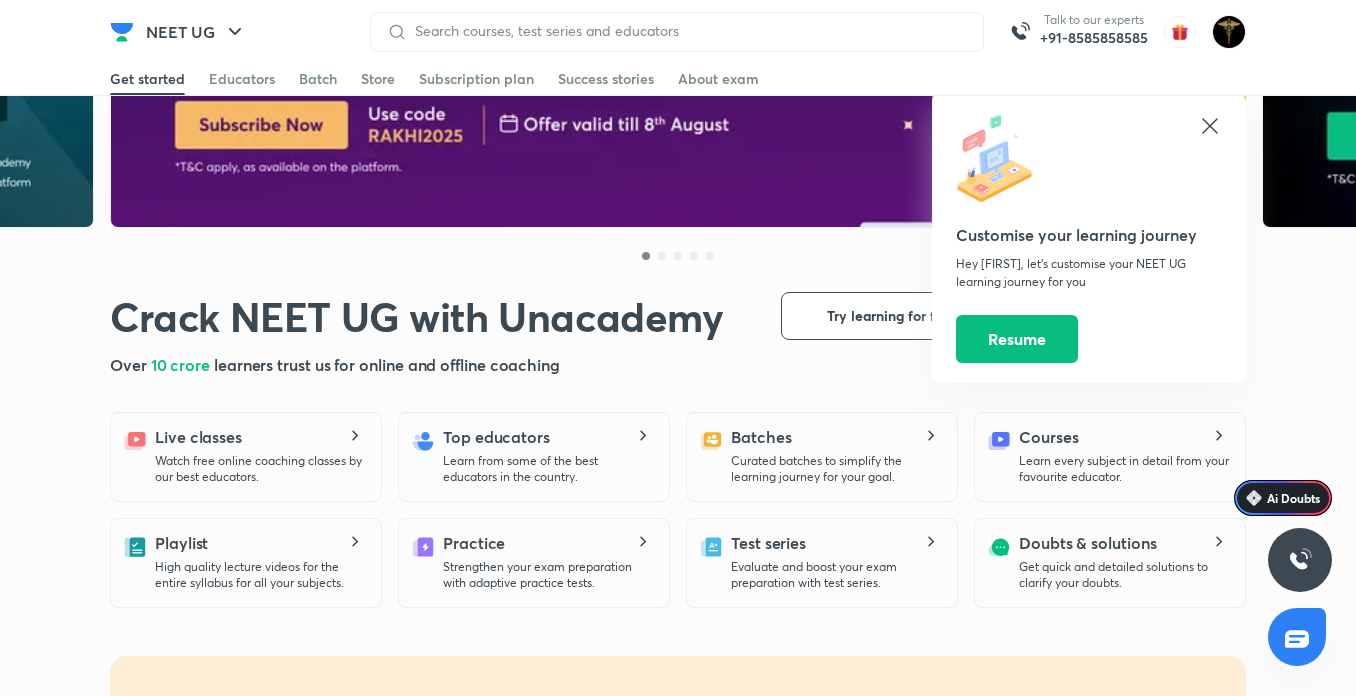 scroll, scrollTop: 0, scrollLeft: 0, axis: both 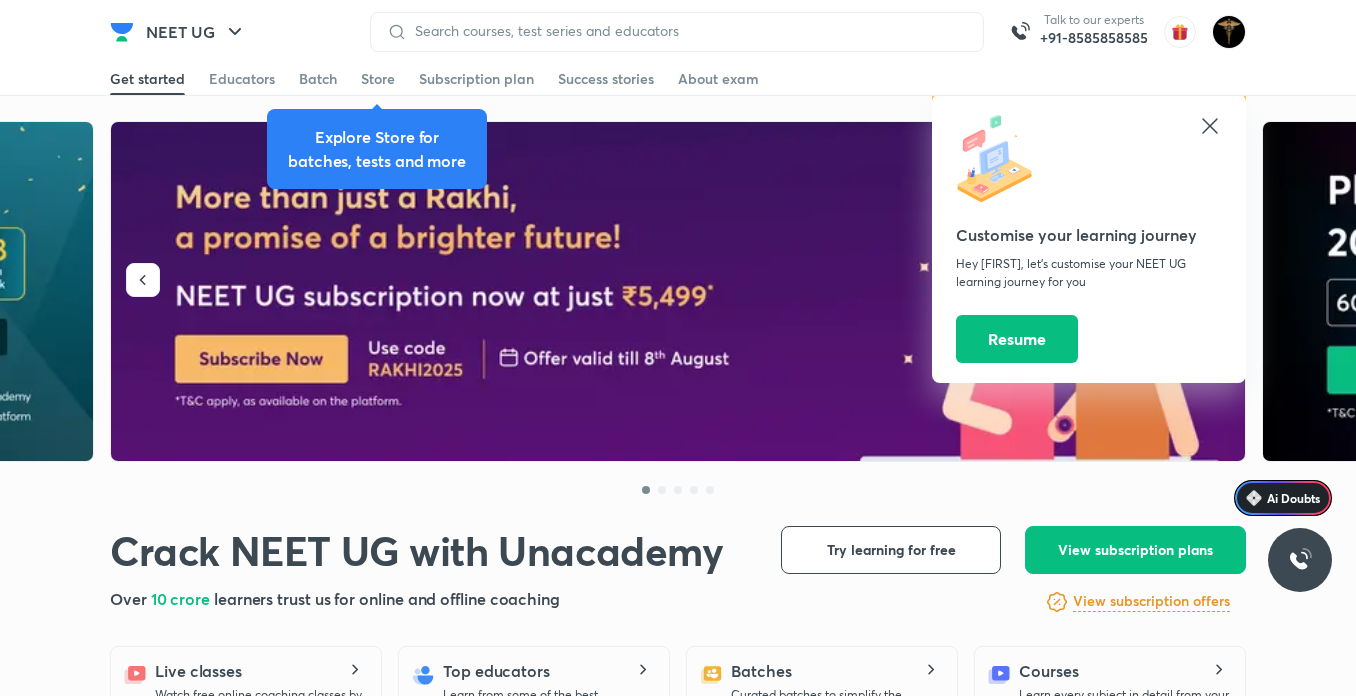 click 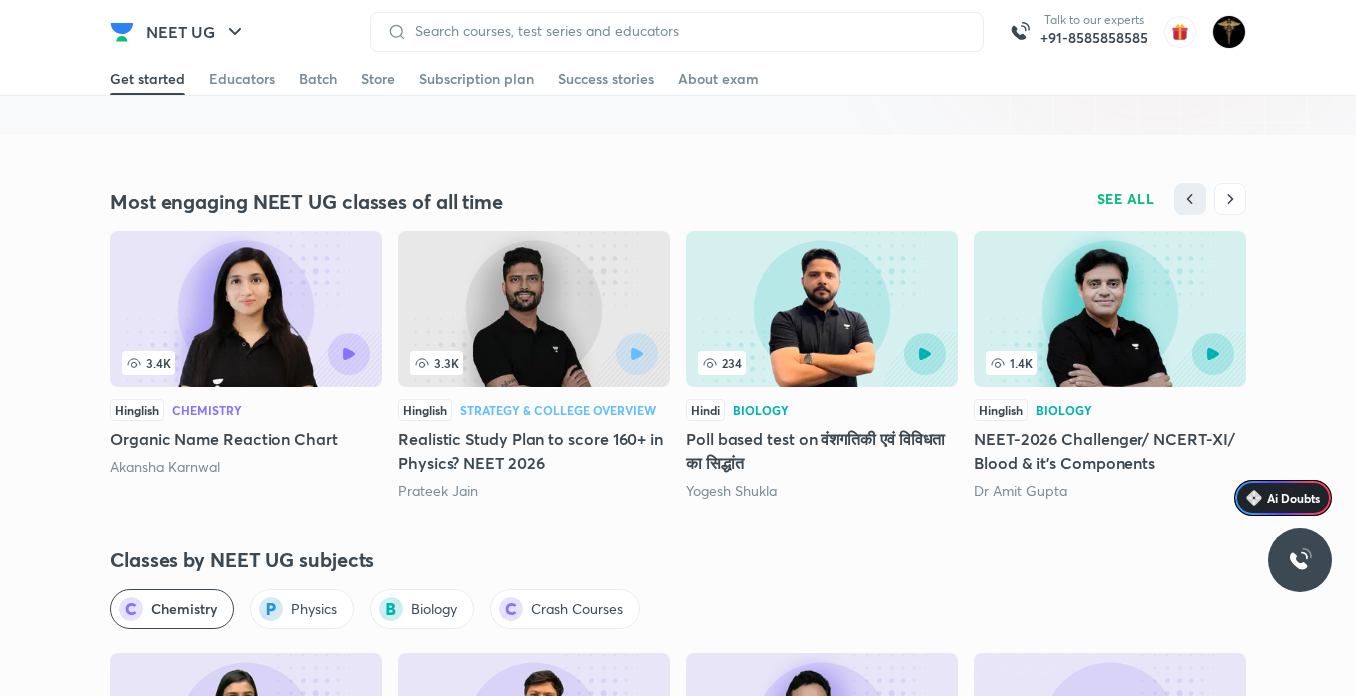 scroll, scrollTop: 2100, scrollLeft: 0, axis: vertical 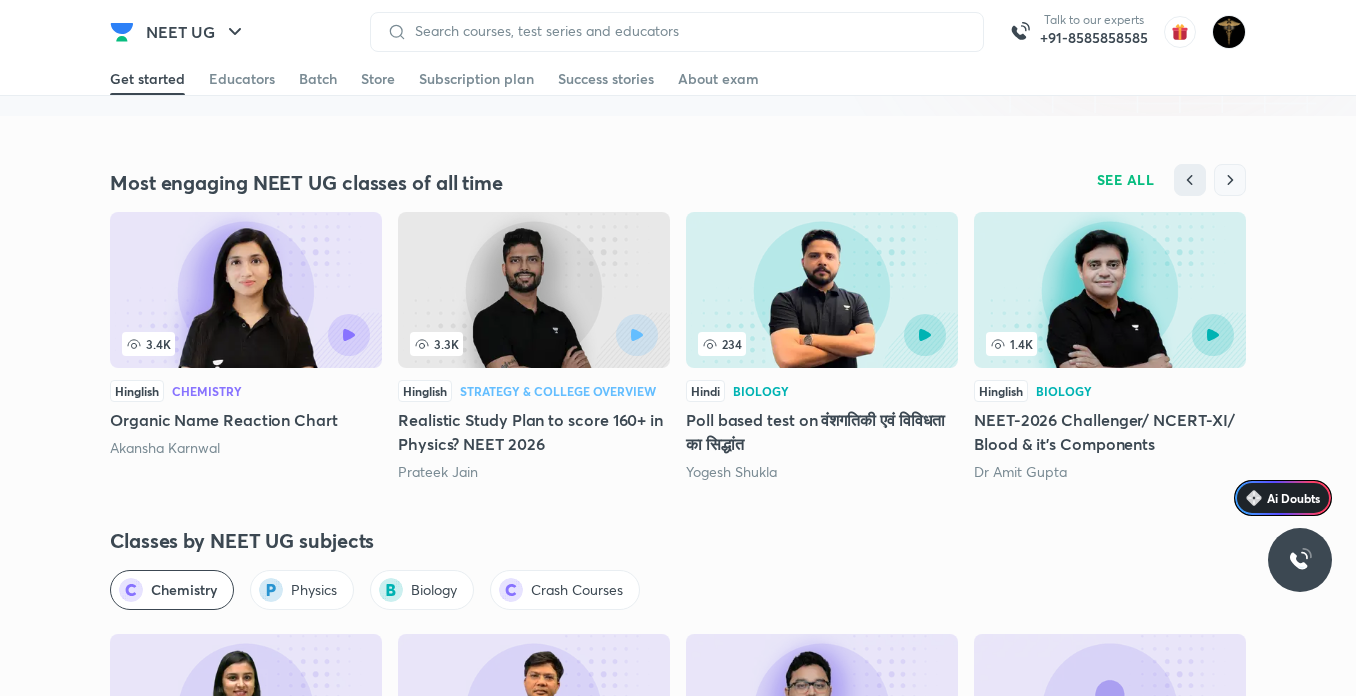 click 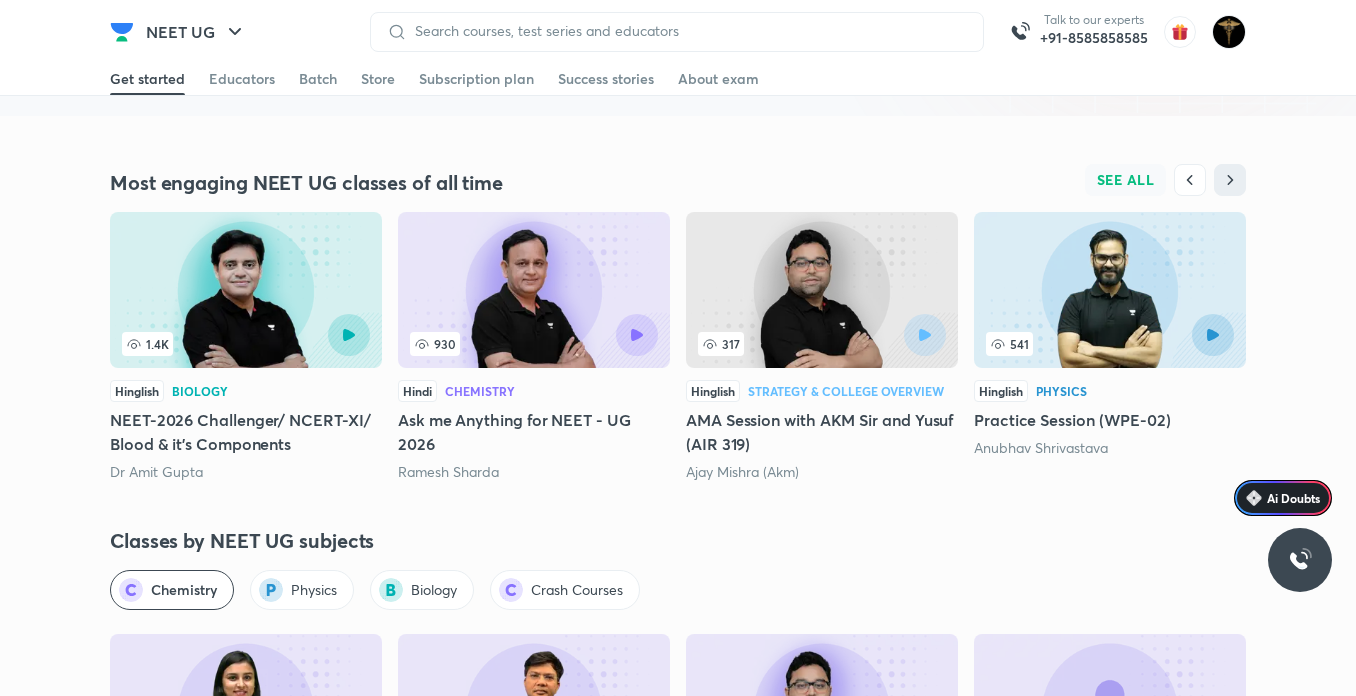 click on "SEE ALL" at bounding box center [1126, 180] 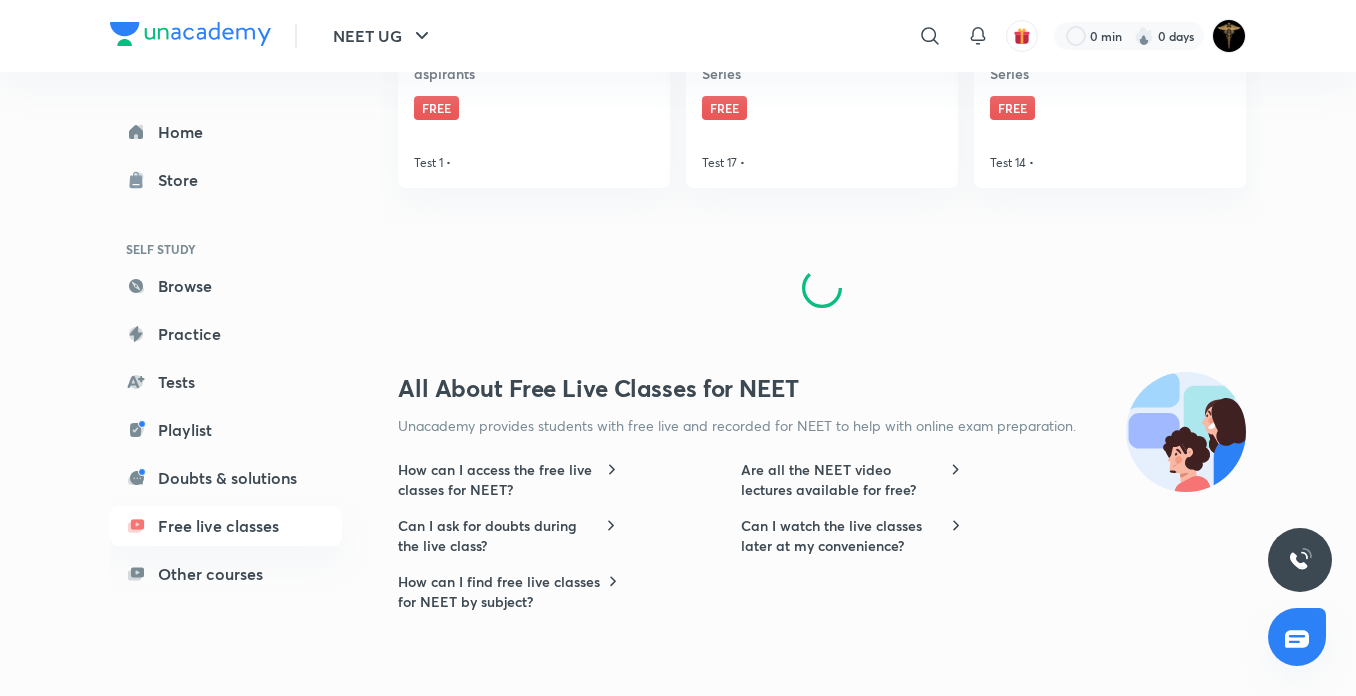 scroll, scrollTop: 1167, scrollLeft: 0, axis: vertical 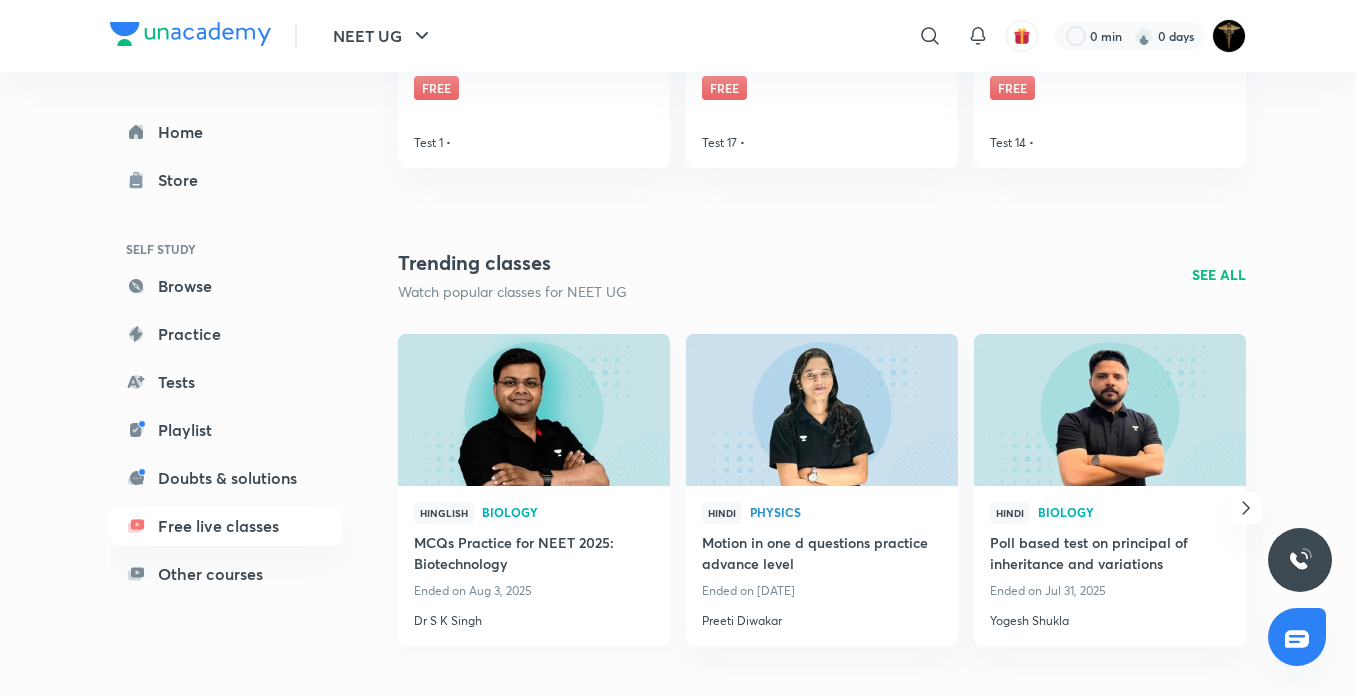 click on "Dr S K Singh" at bounding box center (534, 617) 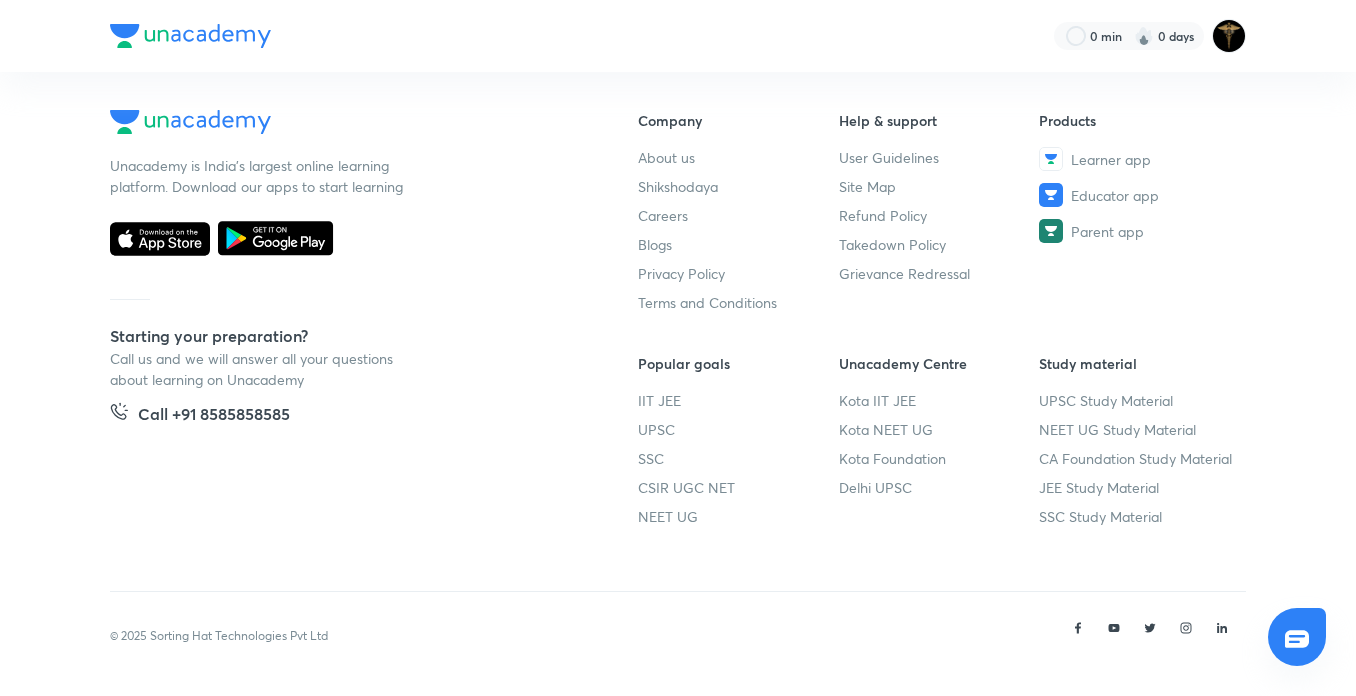 scroll, scrollTop: 0, scrollLeft: 0, axis: both 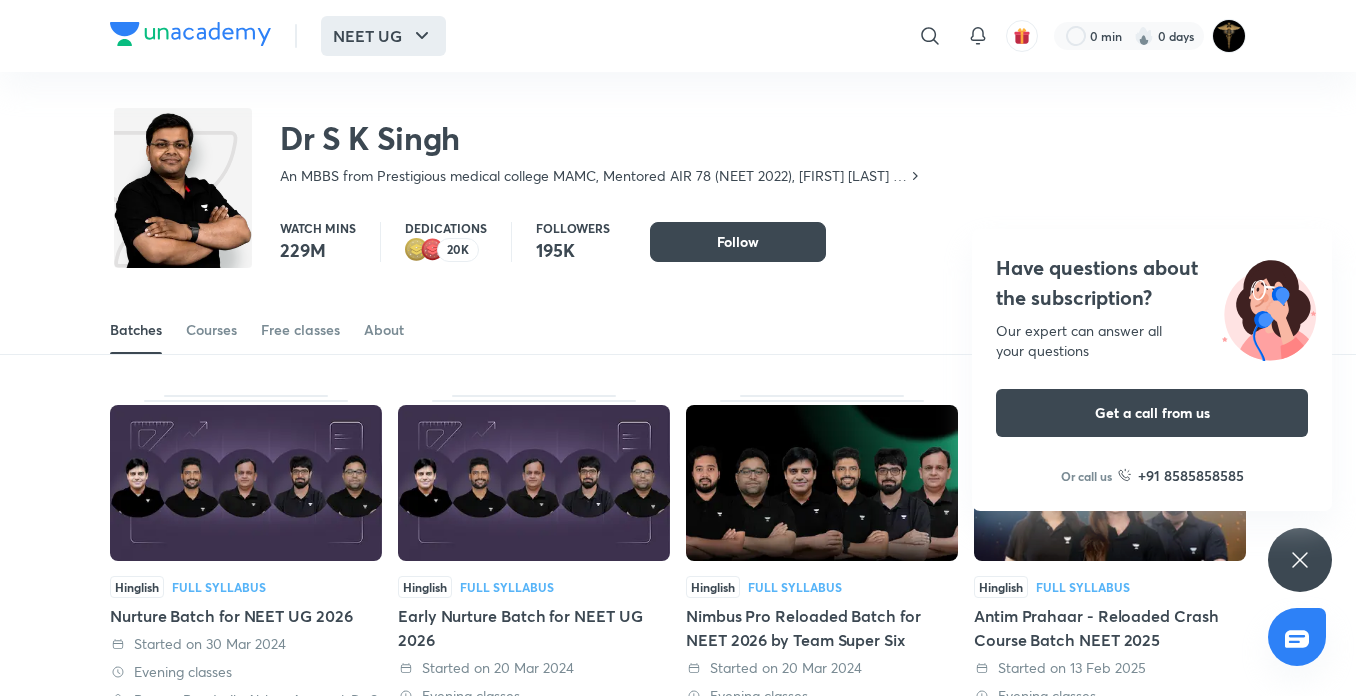 click 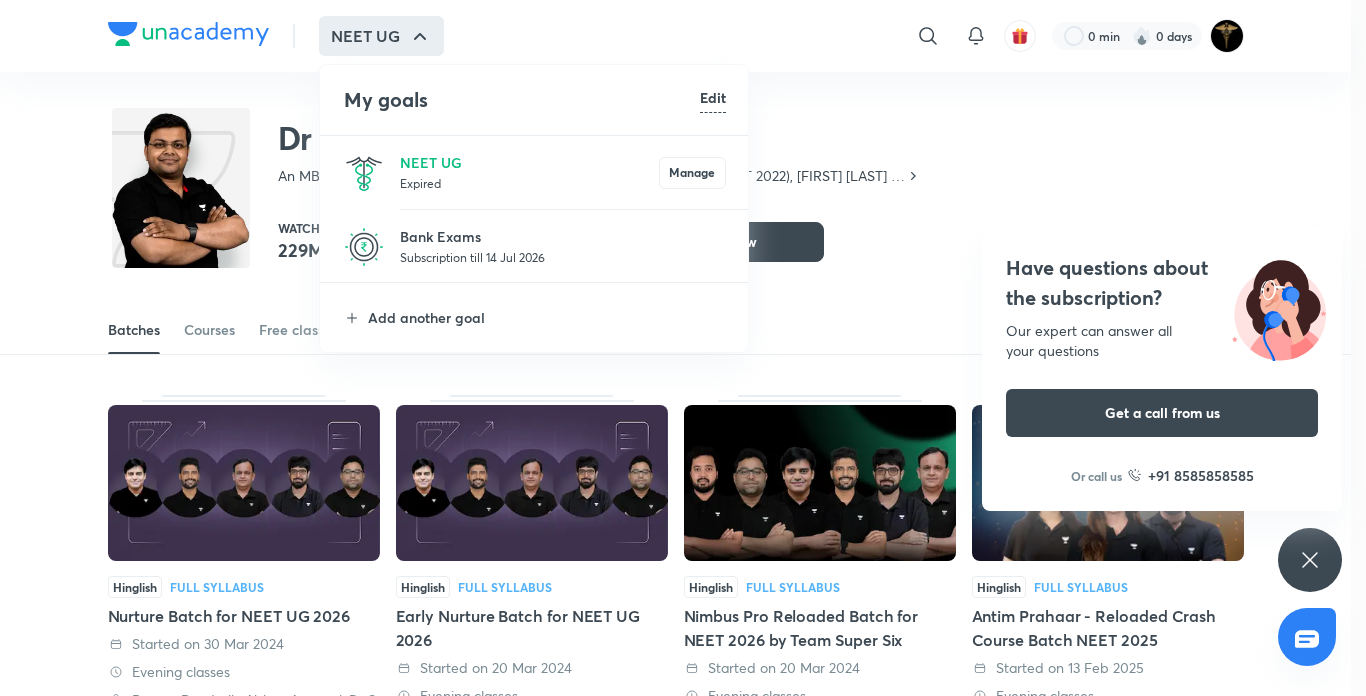 click on "Subscription till 14 Jul 2026" at bounding box center (563, 257) 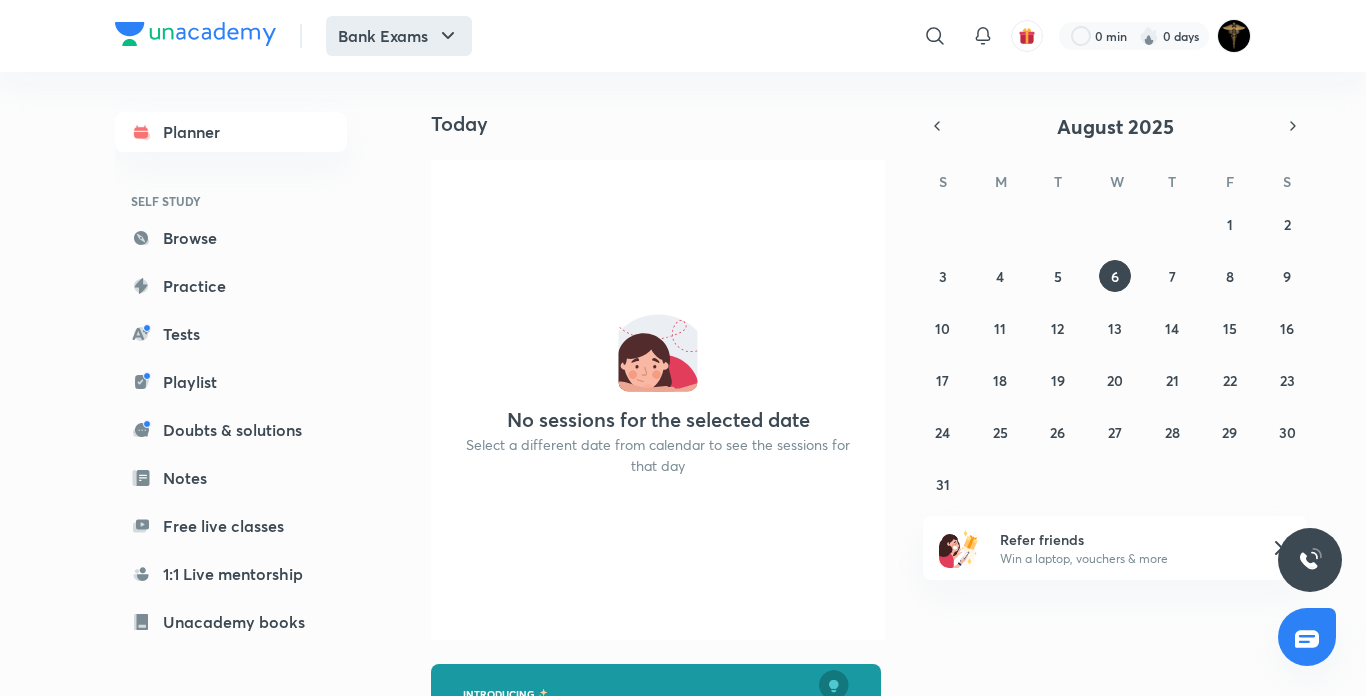 click on "Bank Exams" at bounding box center [399, 36] 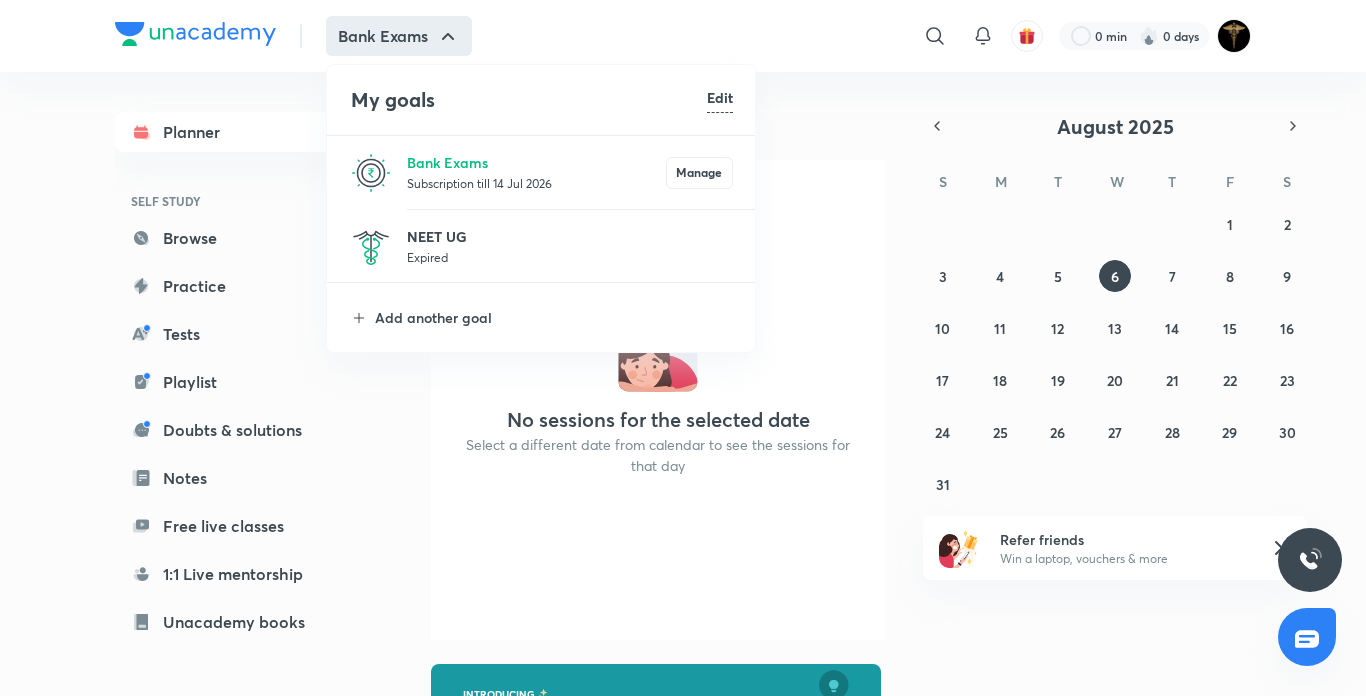 click on "NEET UG" at bounding box center (570, 236) 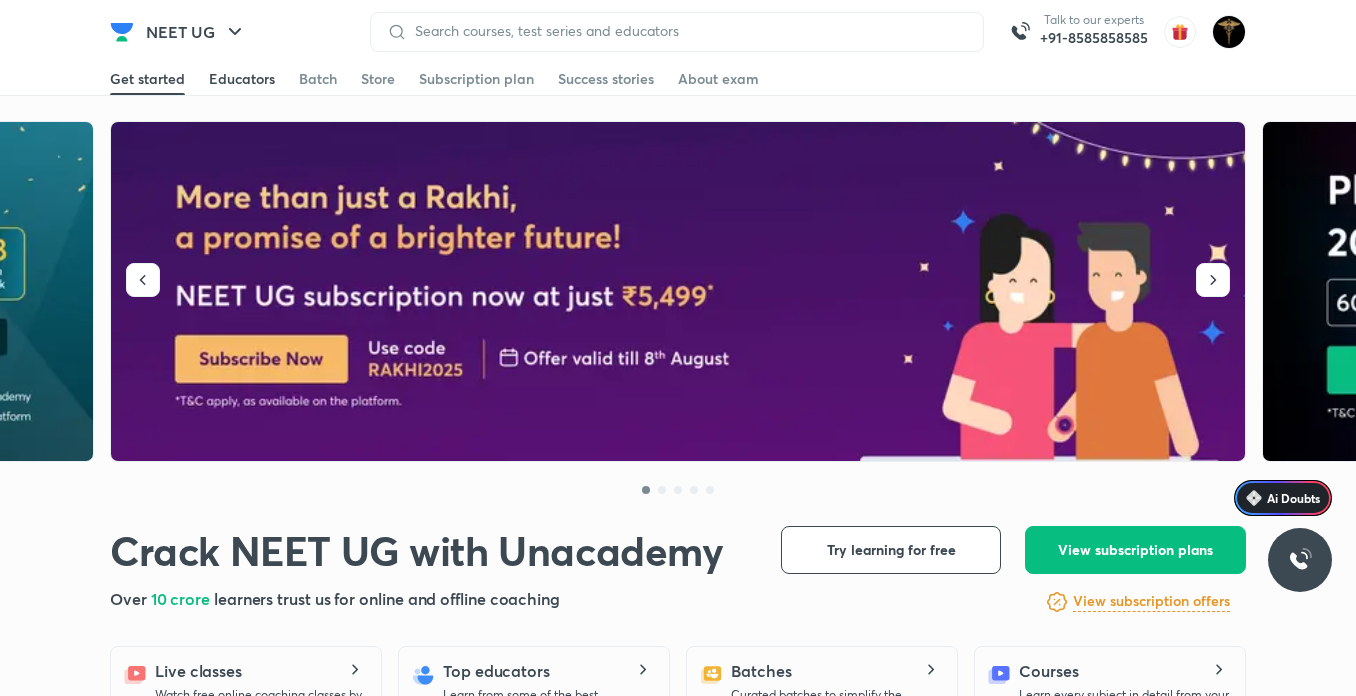 click on "Educators" at bounding box center (242, 79) 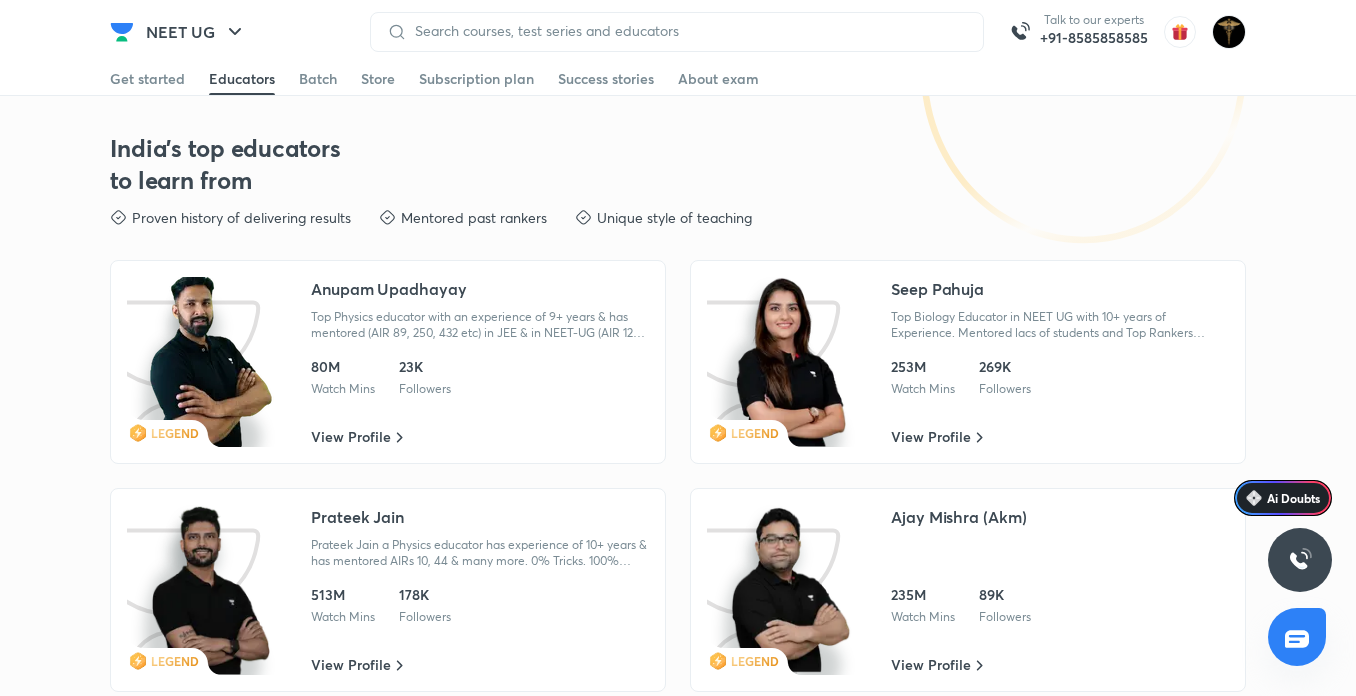 scroll, scrollTop: 3576, scrollLeft: 0, axis: vertical 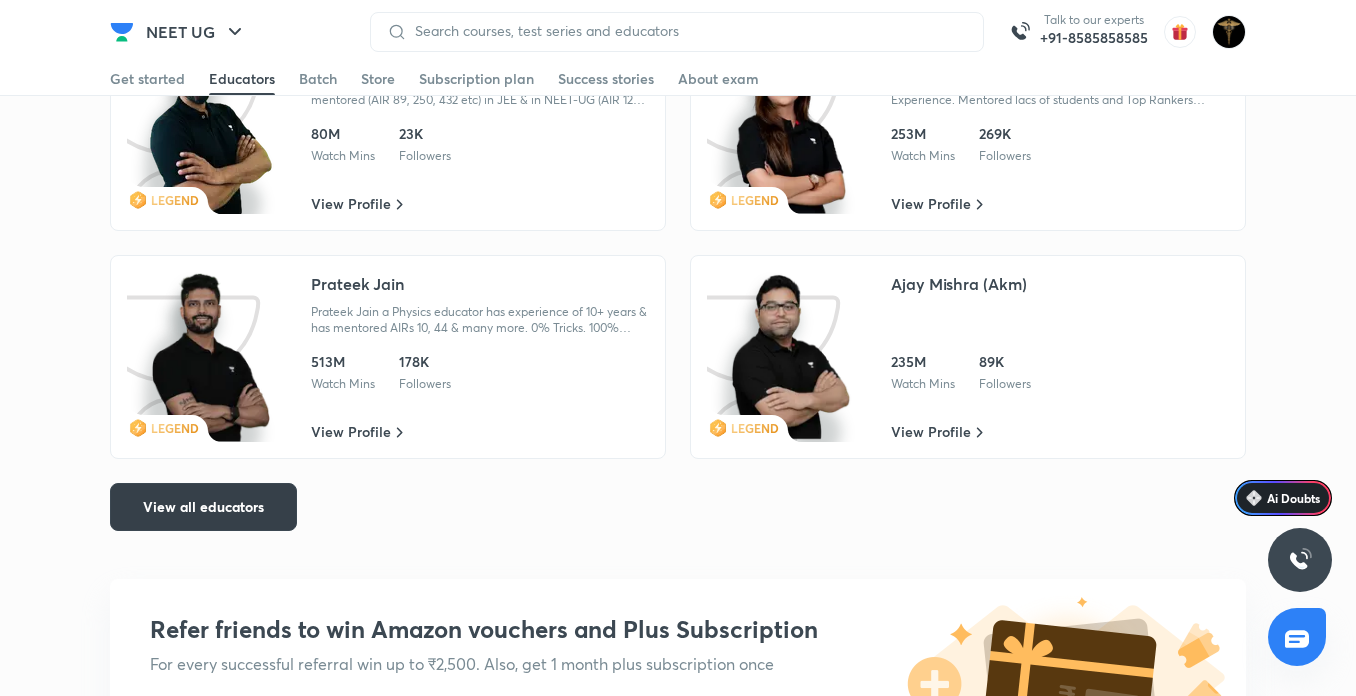 click on "View all educators" at bounding box center (203, 507) 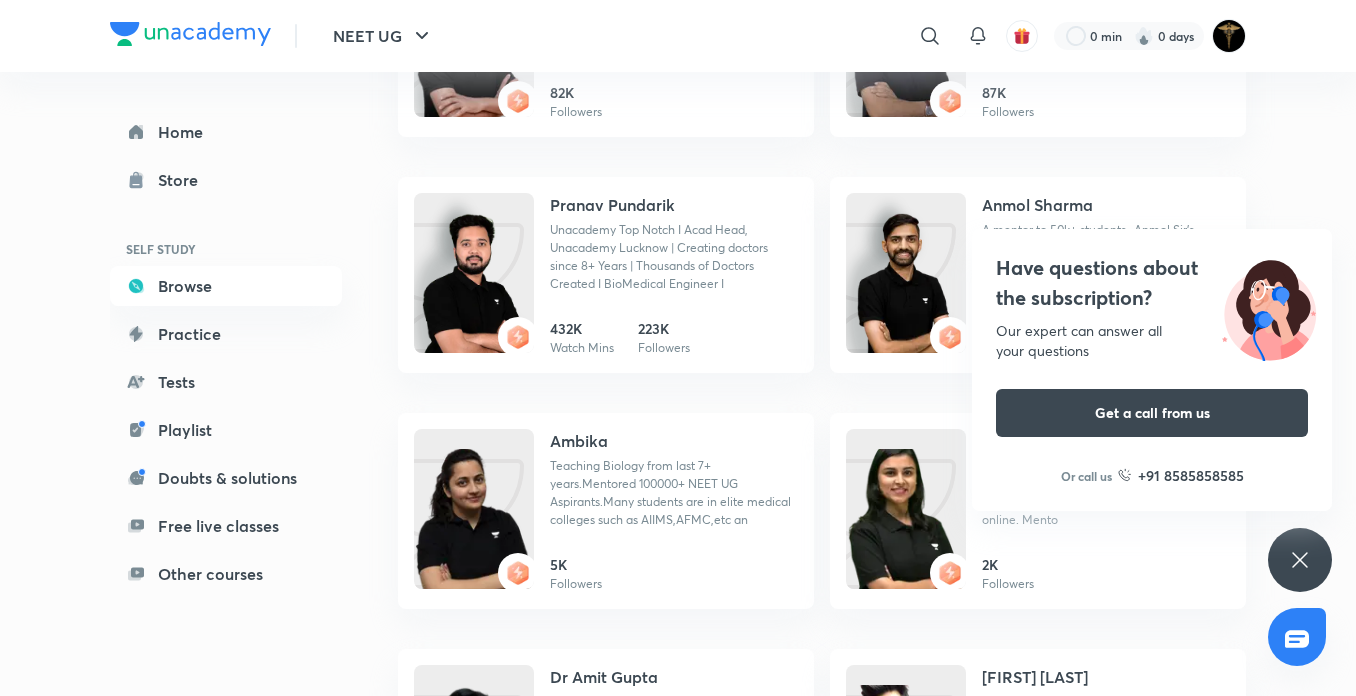 scroll, scrollTop: 1167, scrollLeft: 0, axis: vertical 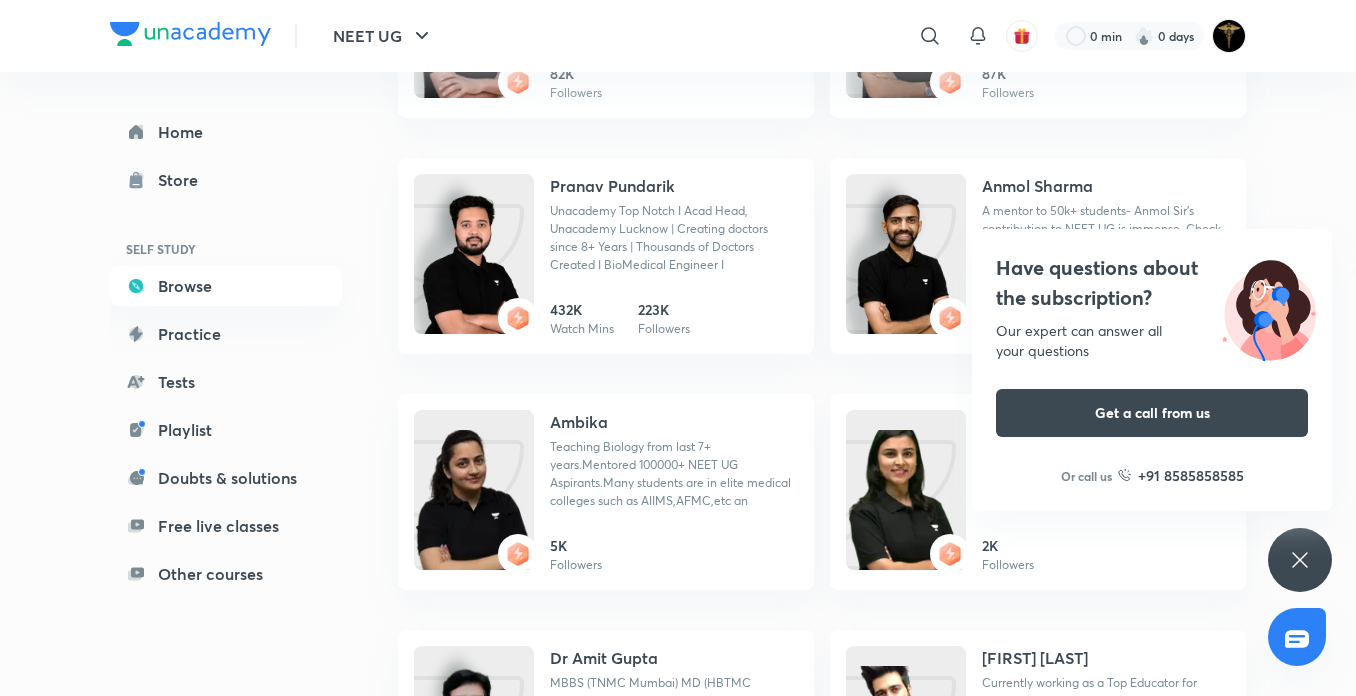 click on "Have questions about the subscription? Our expert can answer all your questions Get a call from us Or call us +91 8585858585" at bounding box center [1300, 560] 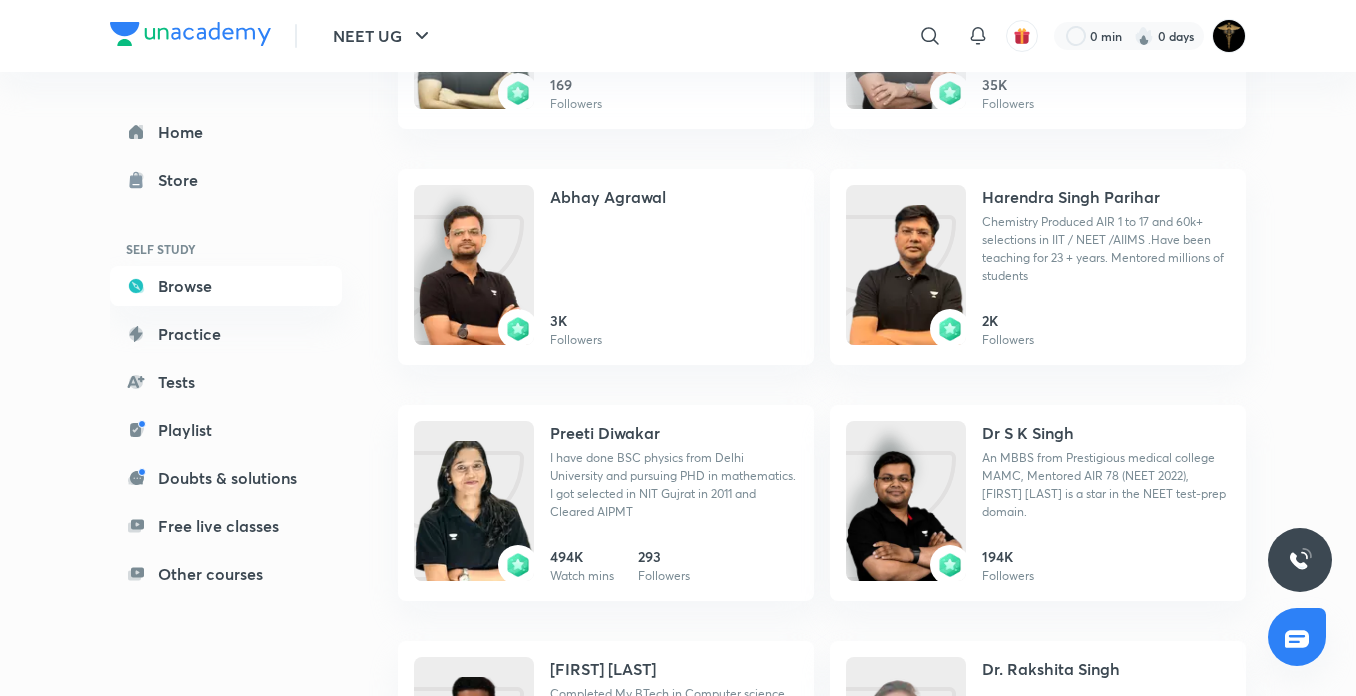 scroll, scrollTop: 2334, scrollLeft: 0, axis: vertical 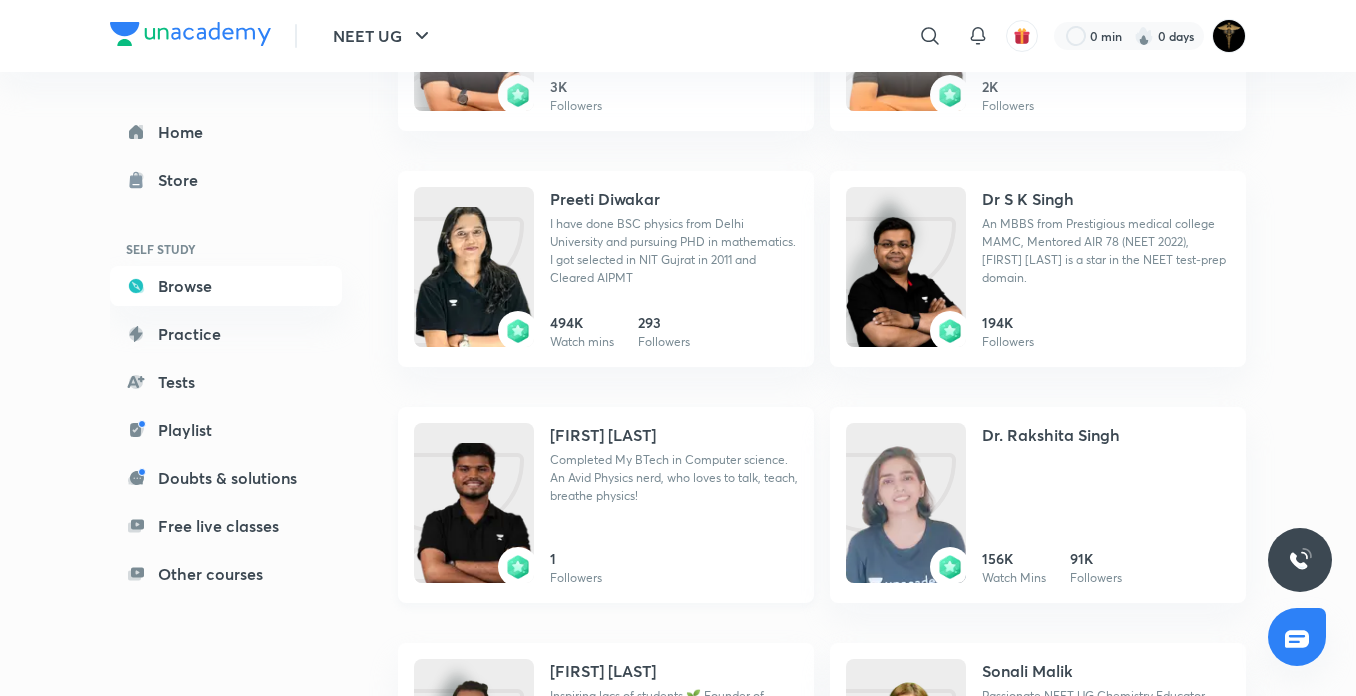 click on "1" at bounding box center (576, 558) 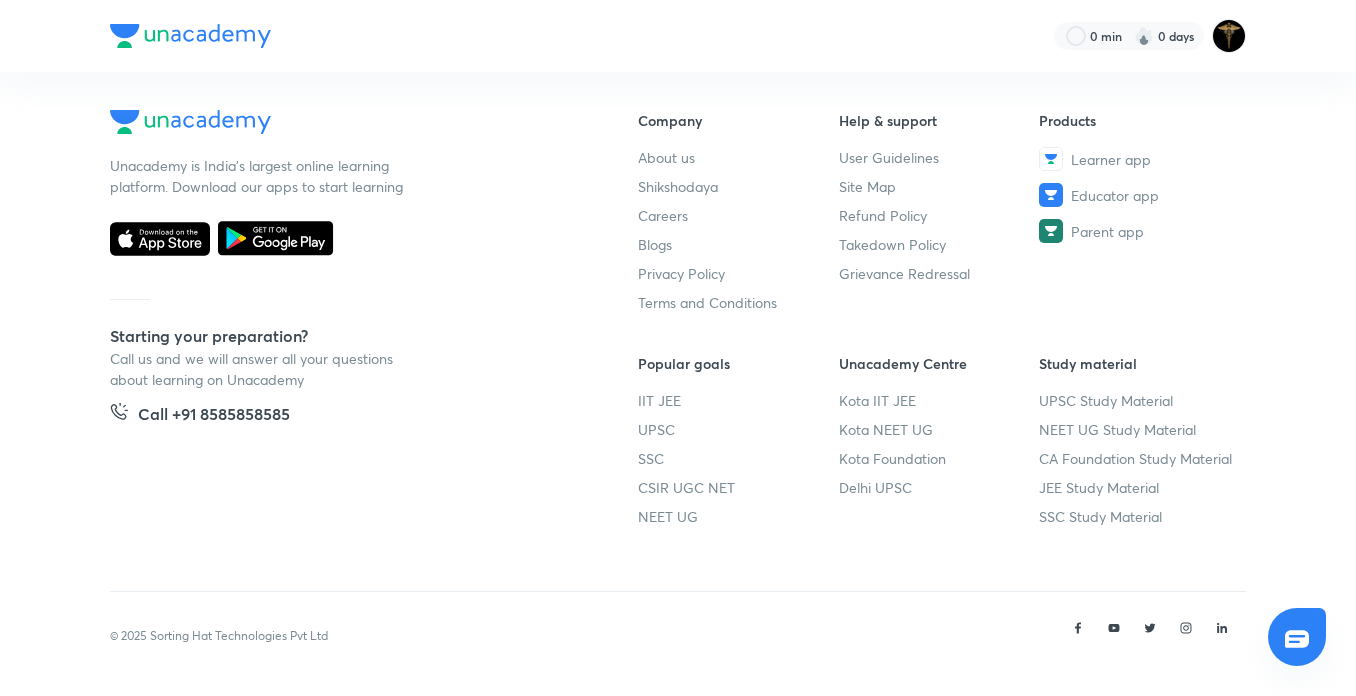 scroll, scrollTop: 0, scrollLeft: 0, axis: both 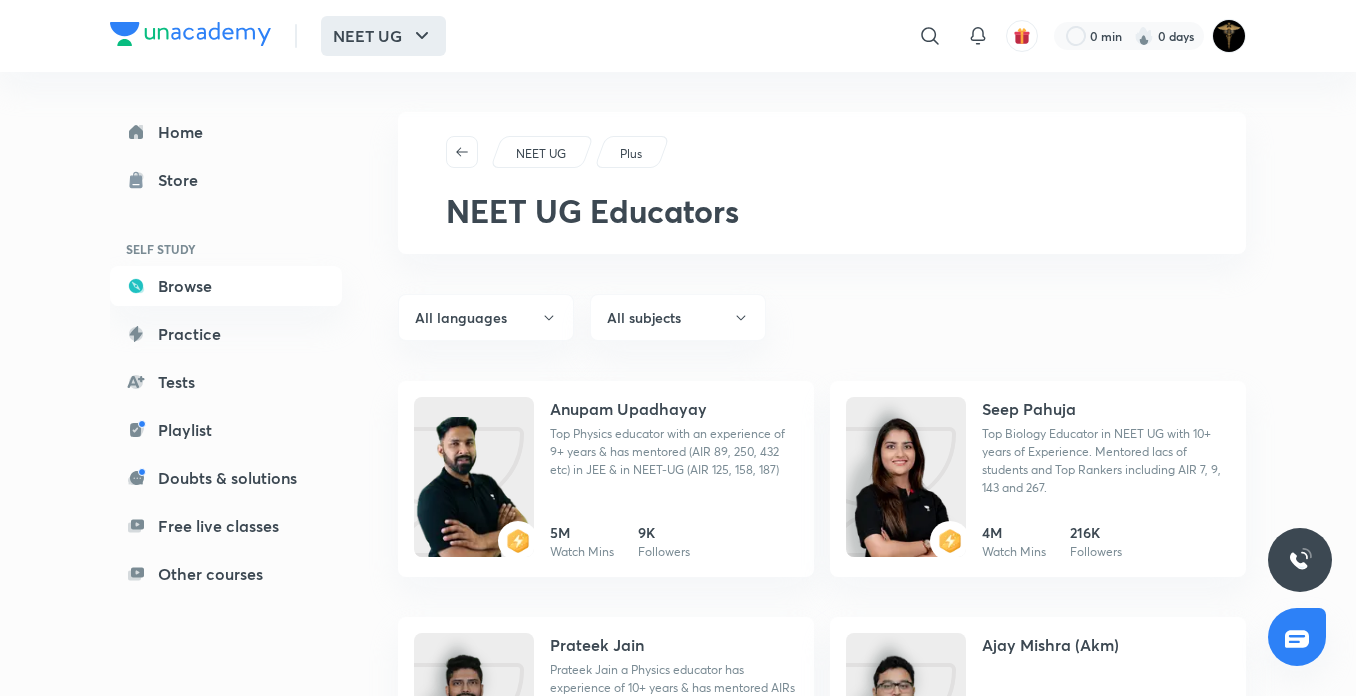 click on "NEET UG" at bounding box center (383, 36) 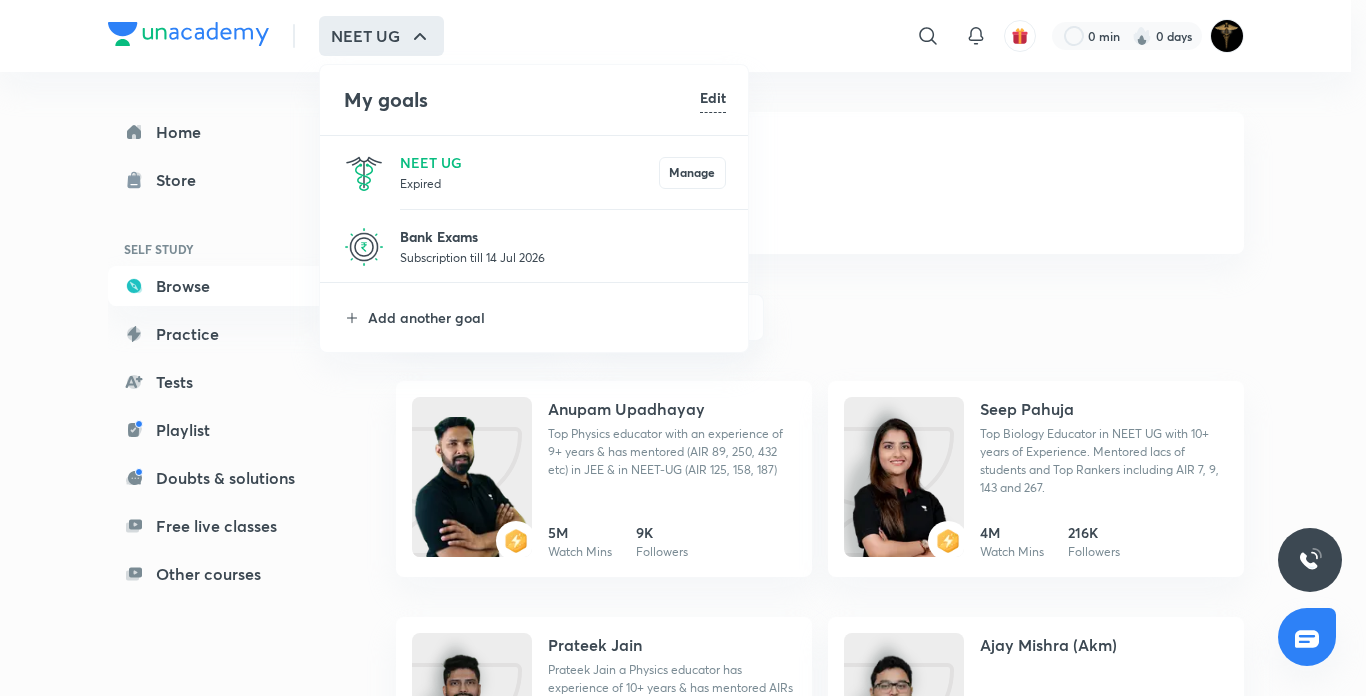 click on "Bank Exams" at bounding box center [563, 236] 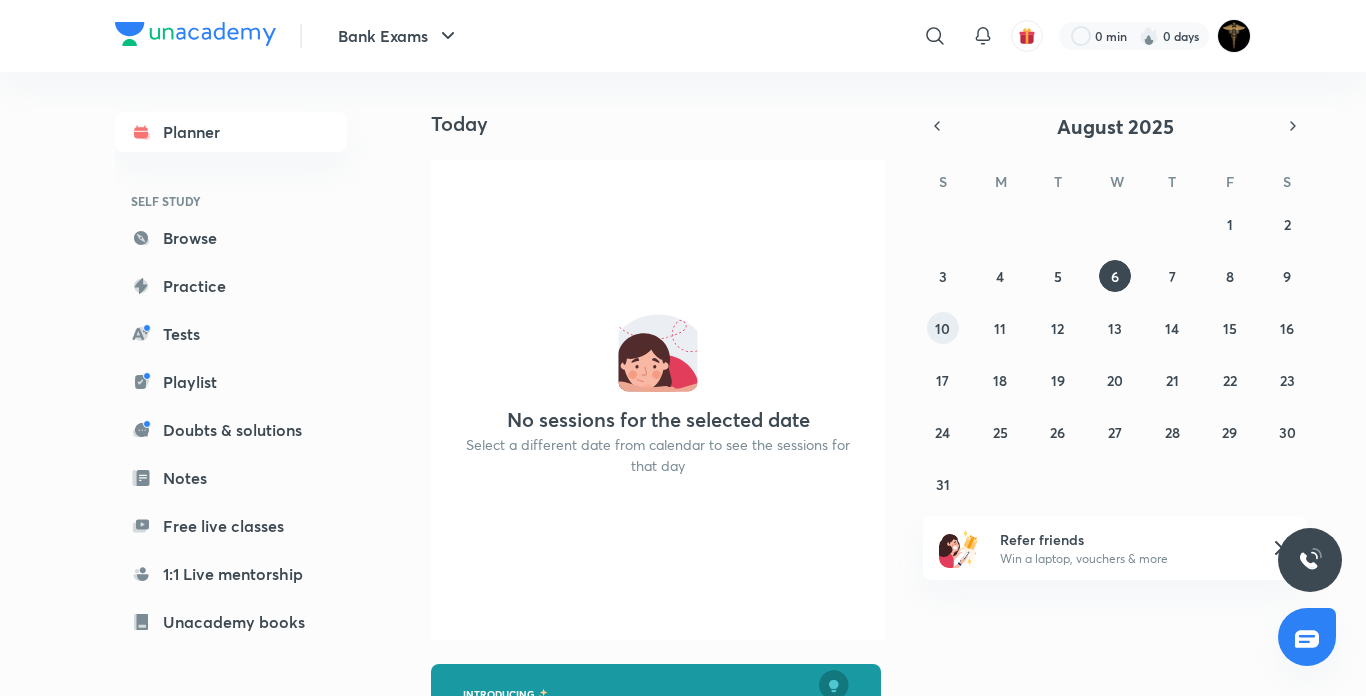 click on "10" at bounding box center [942, 328] 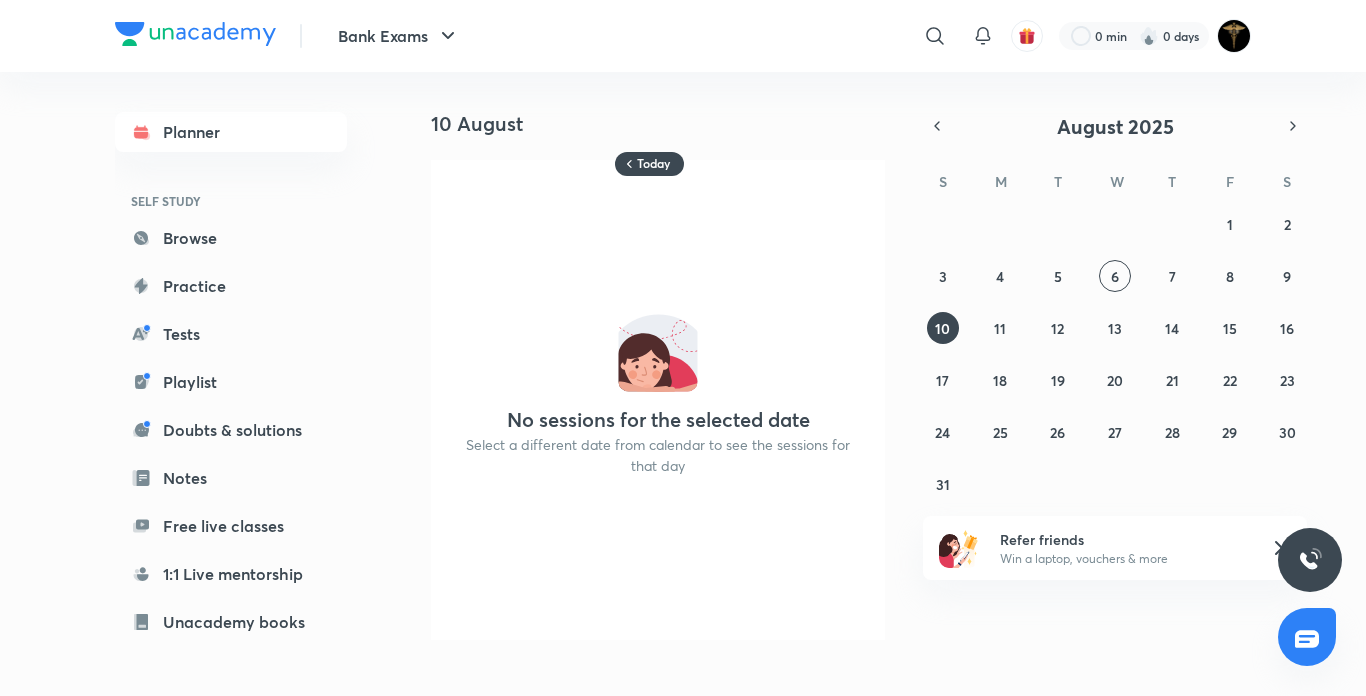 click on "27 28 29 30 31 1 2 3 4 5 6 7 8 9 10 11 12 13 14 15 16 17 18 19 20 21 22 23 24 25 26 27 28 29 30 31 1 2 3 4 5 6" at bounding box center (1115, 354) 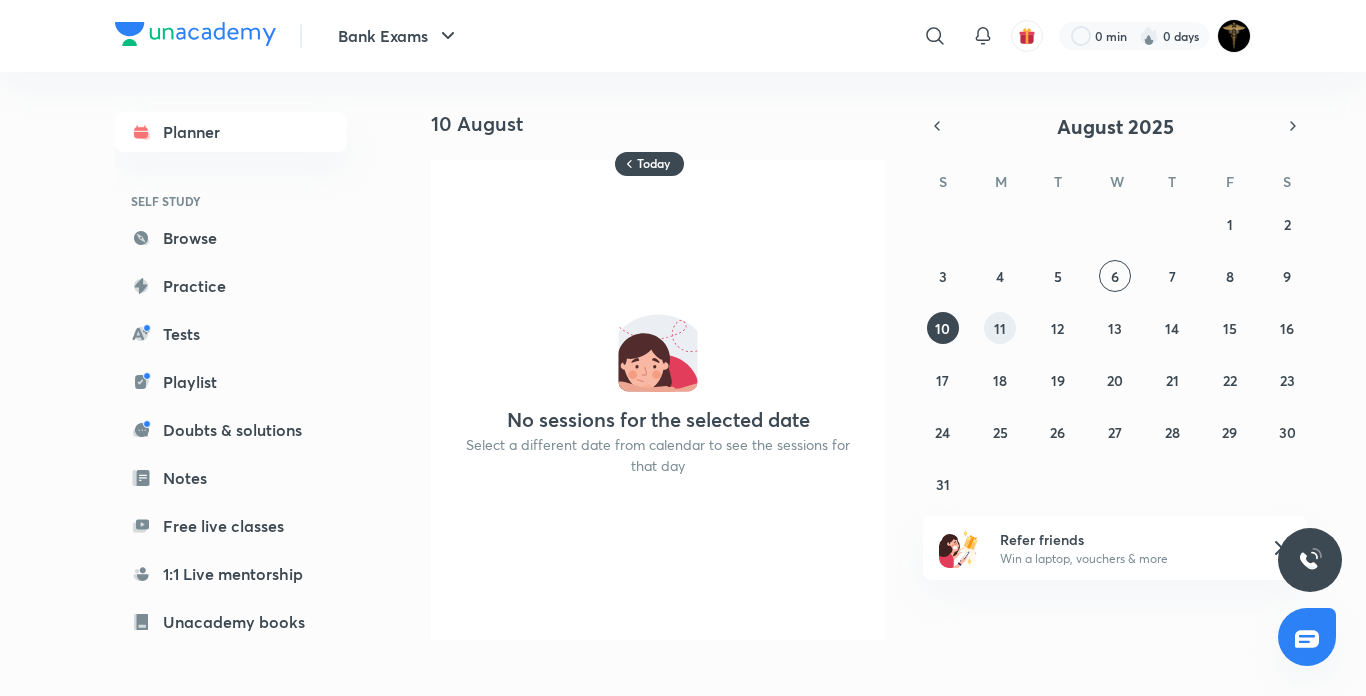 click on "11" at bounding box center (1000, 328) 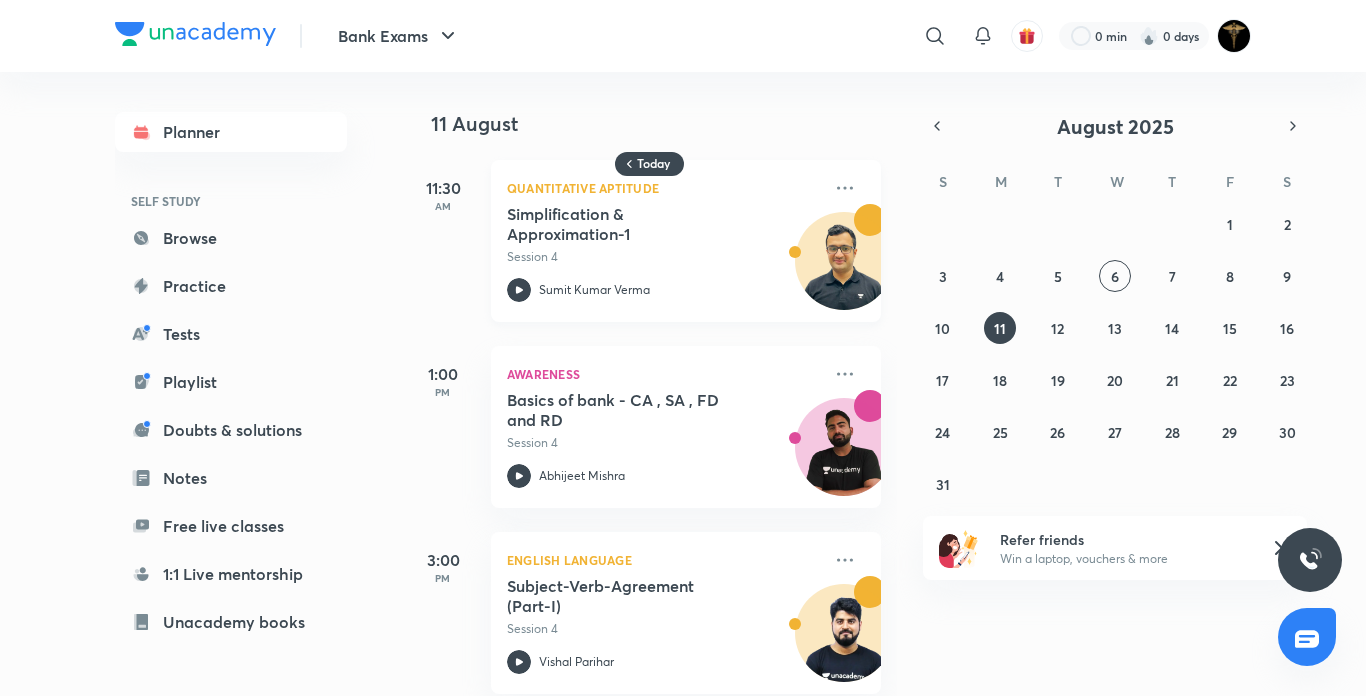 click 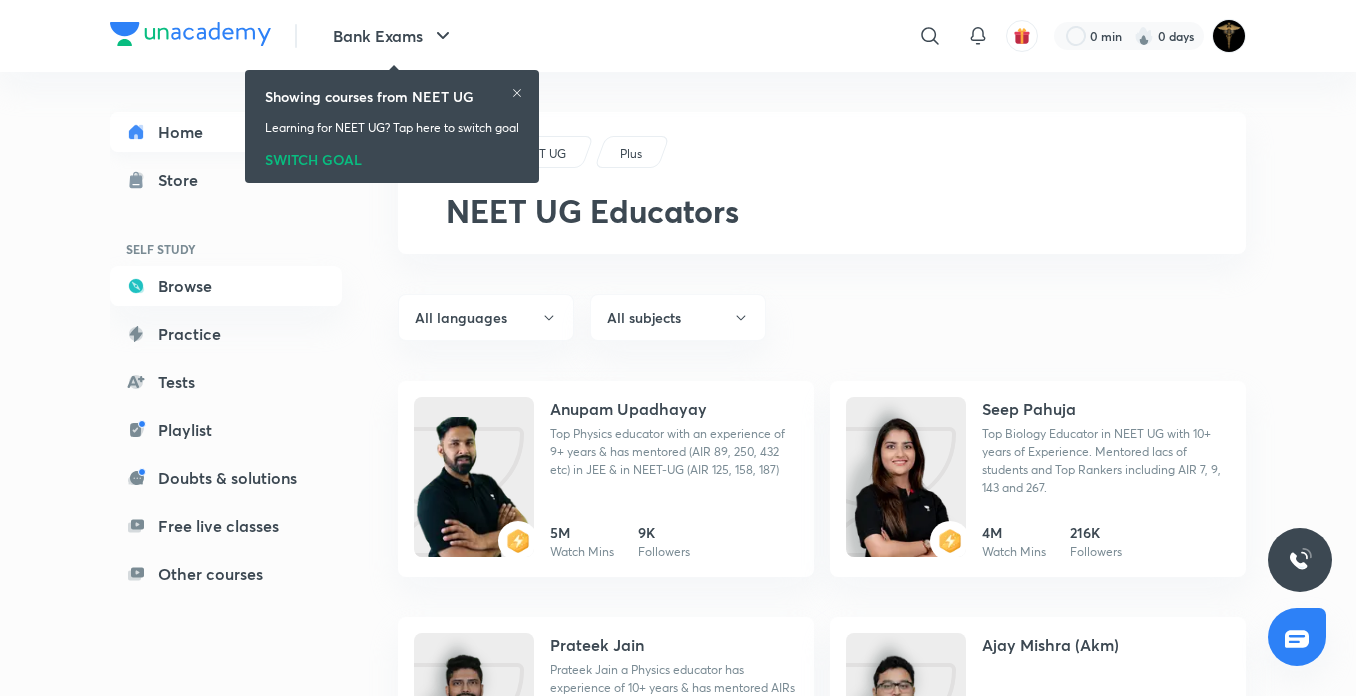click on "Home" at bounding box center (226, 132) 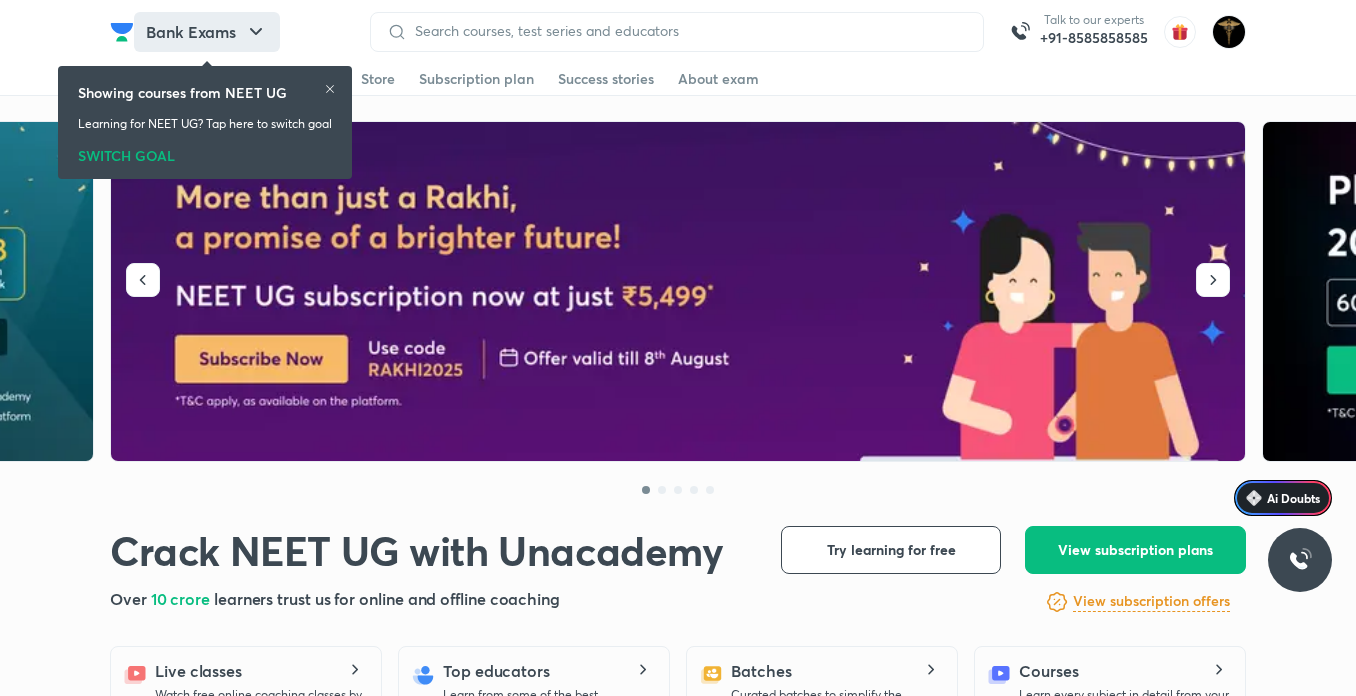 click on "Bank Exams" at bounding box center [207, 32] 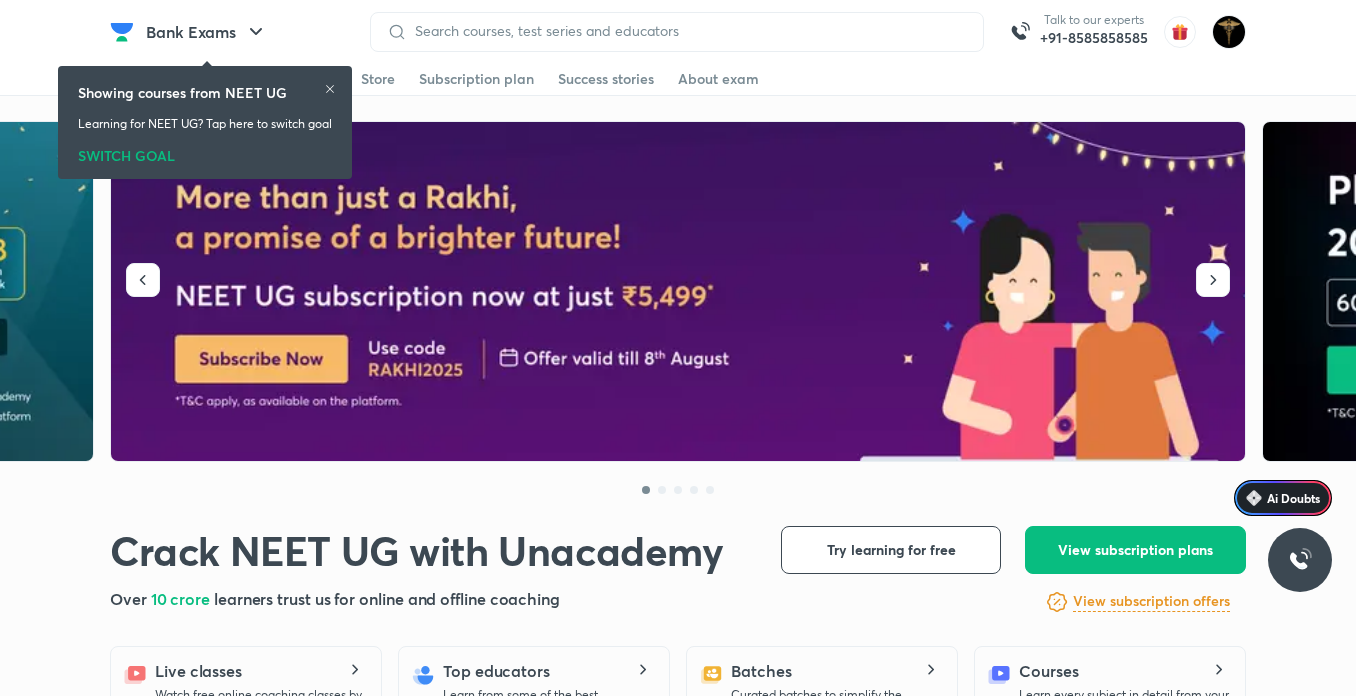 click 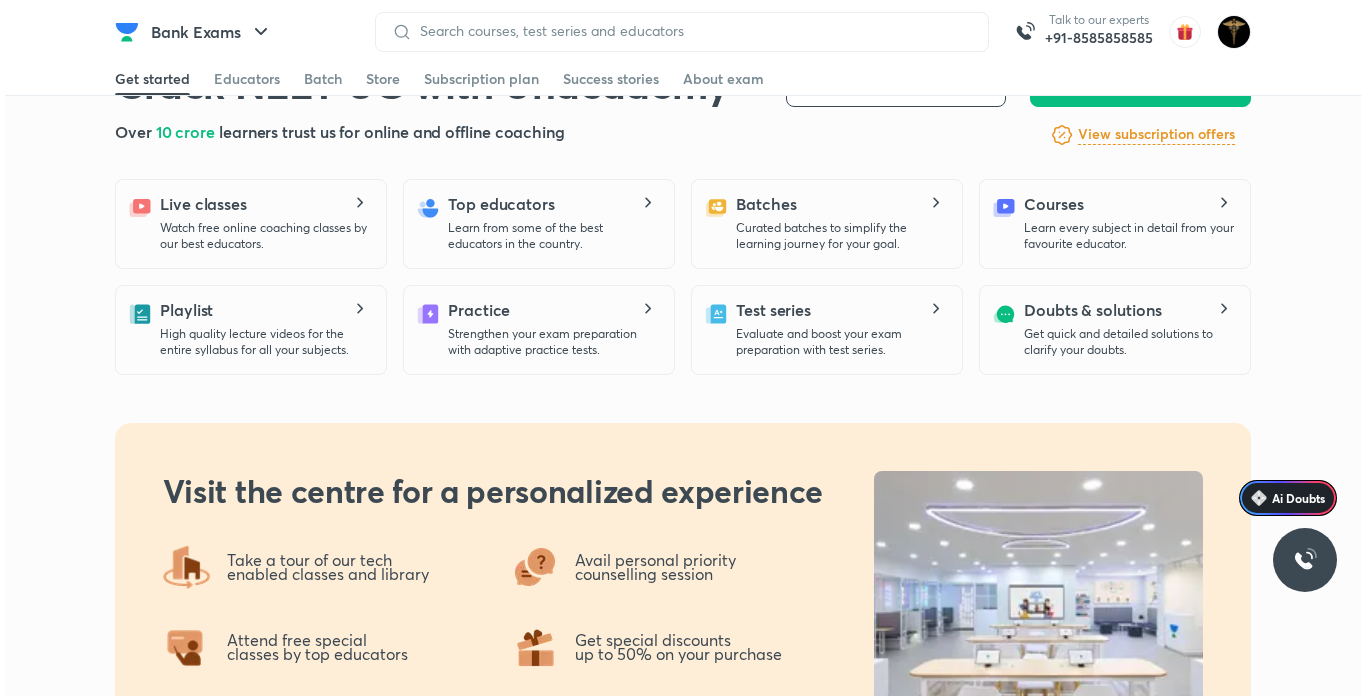 scroll, scrollTop: 0, scrollLeft: 0, axis: both 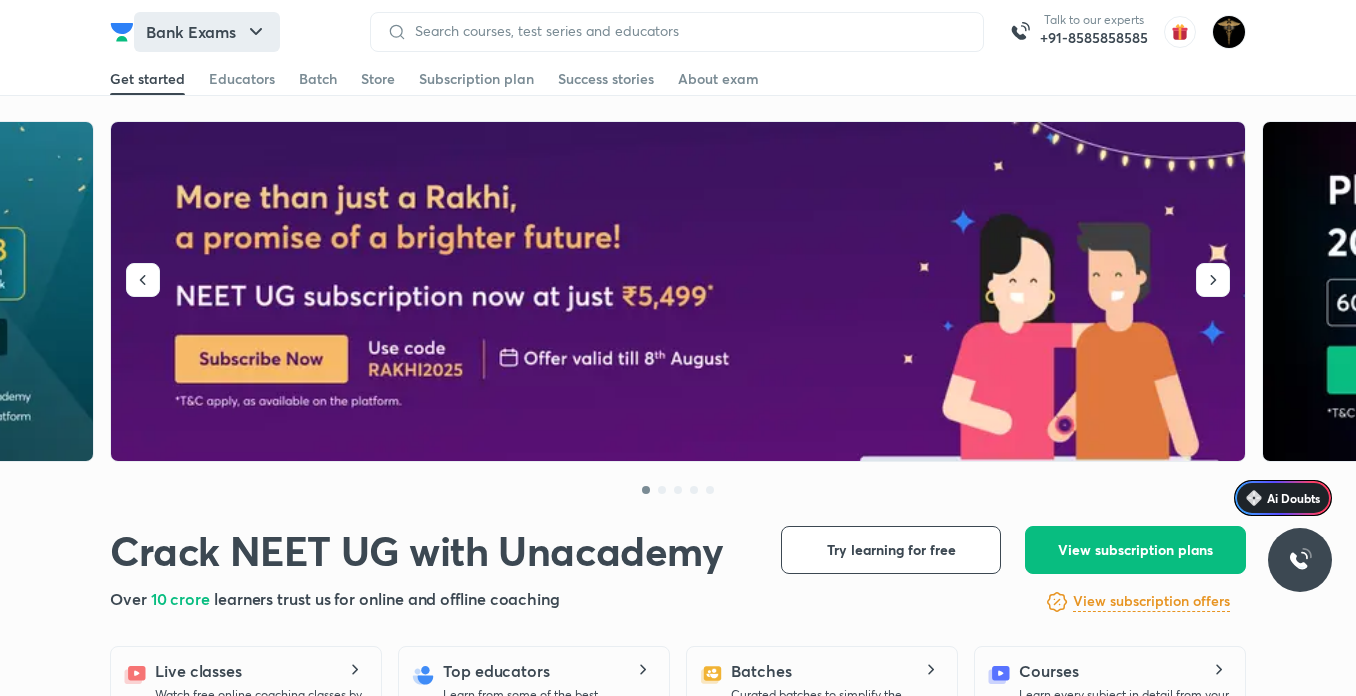 click on "Bank Exams" at bounding box center [207, 32] 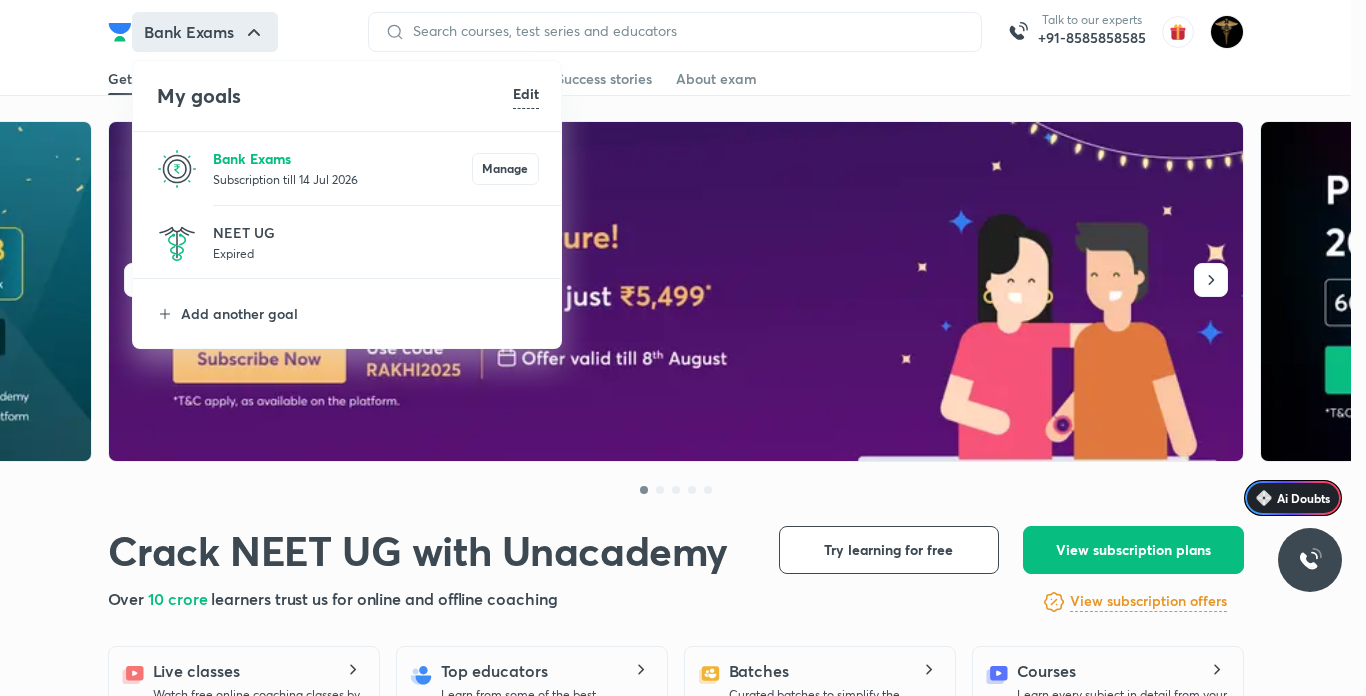 click on "Bank Exams" at bounding box center (342, 158) 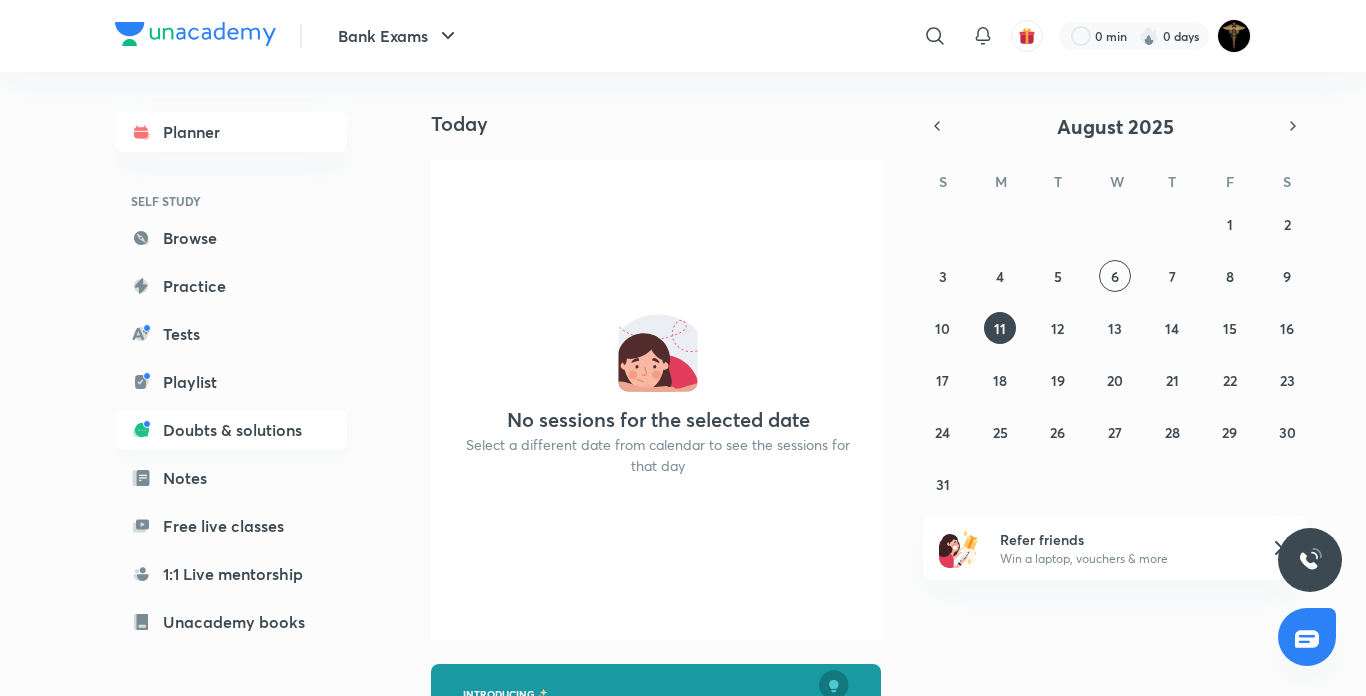 click on "Doubts & solutions" at bounding box center (231, 430) 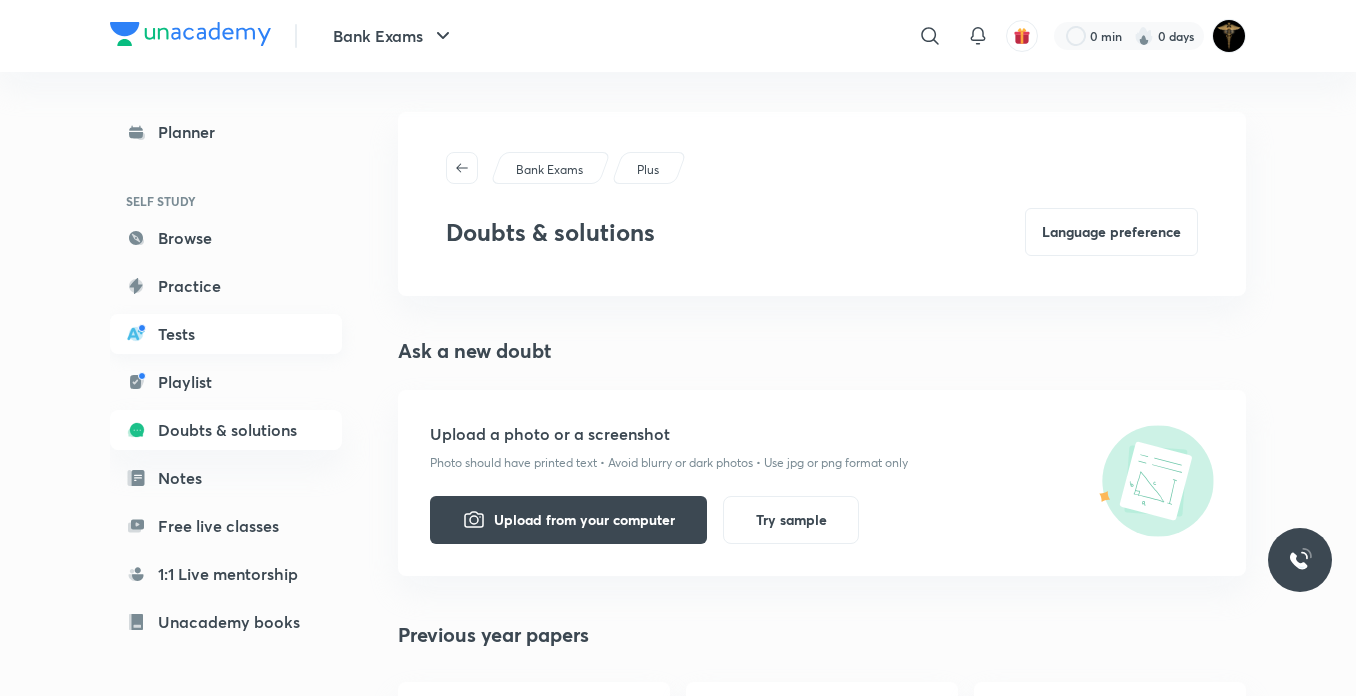 click on "Tests" at bounding box center [226, 334] 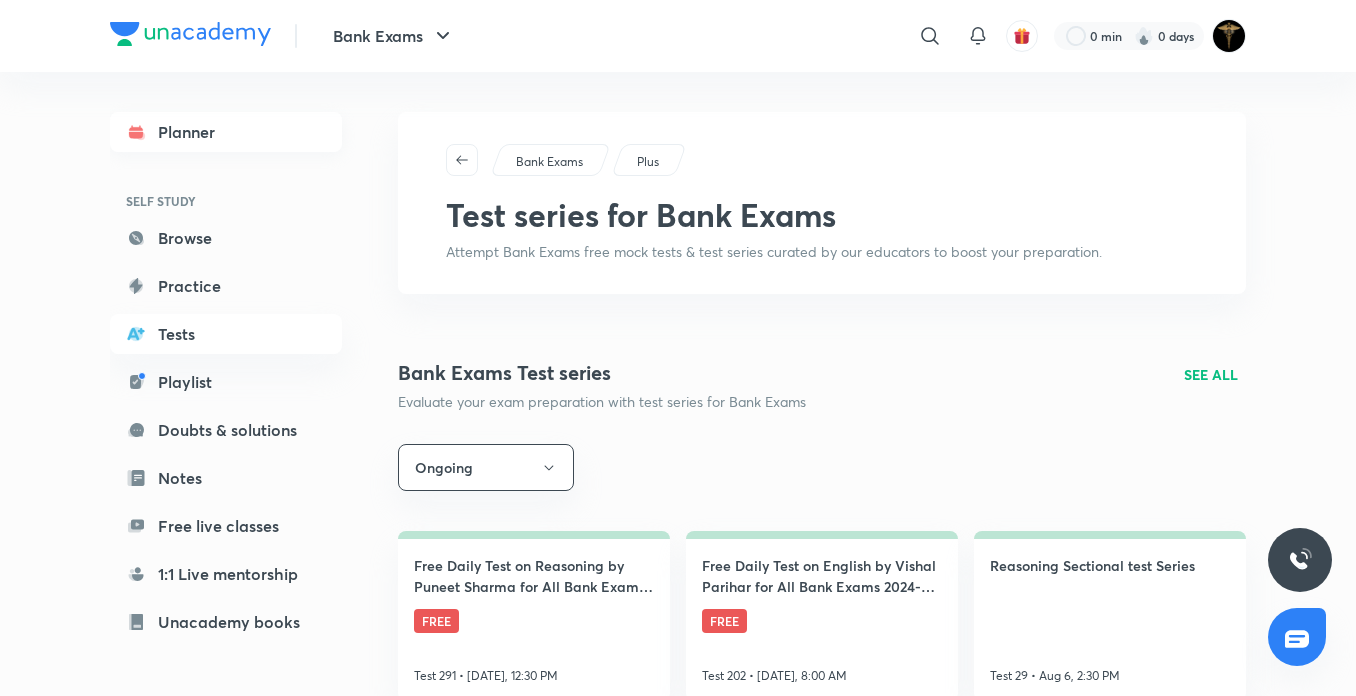 click on "Planner" at bounding box center (226, 132) 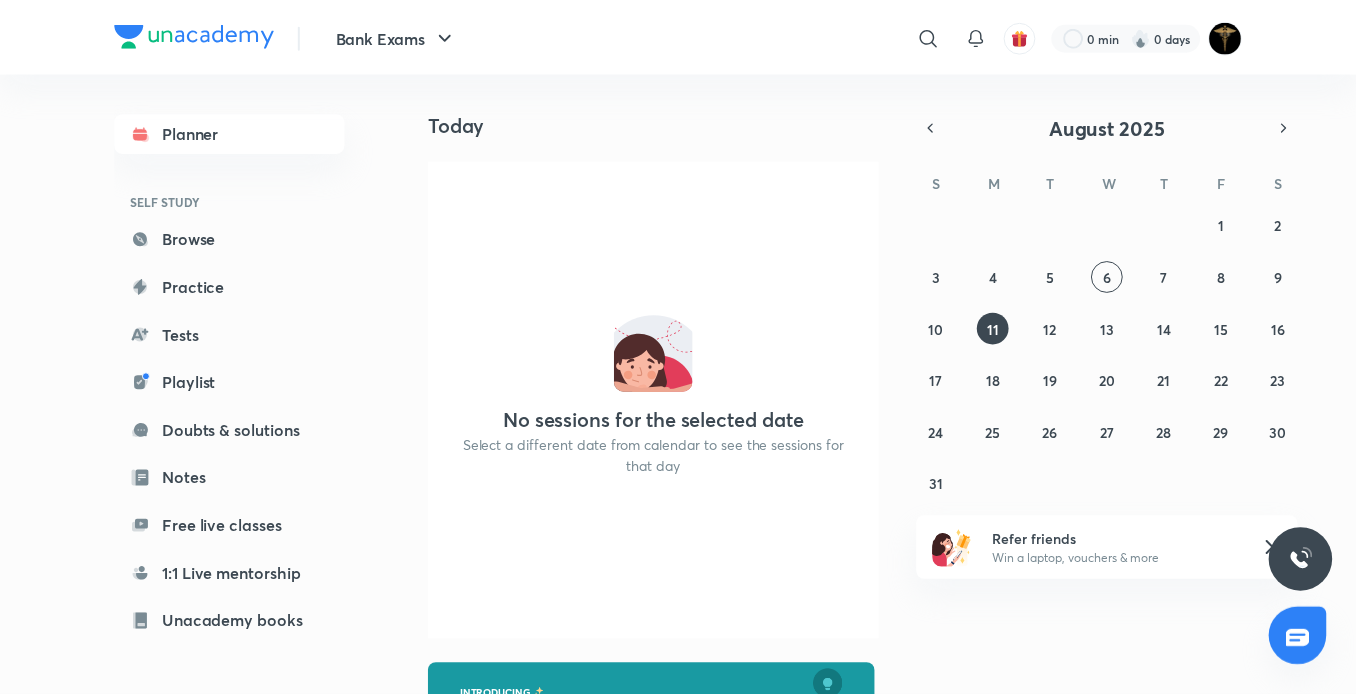scroll, scrollTop: 167, scrollLeft: 0, axis: vertical 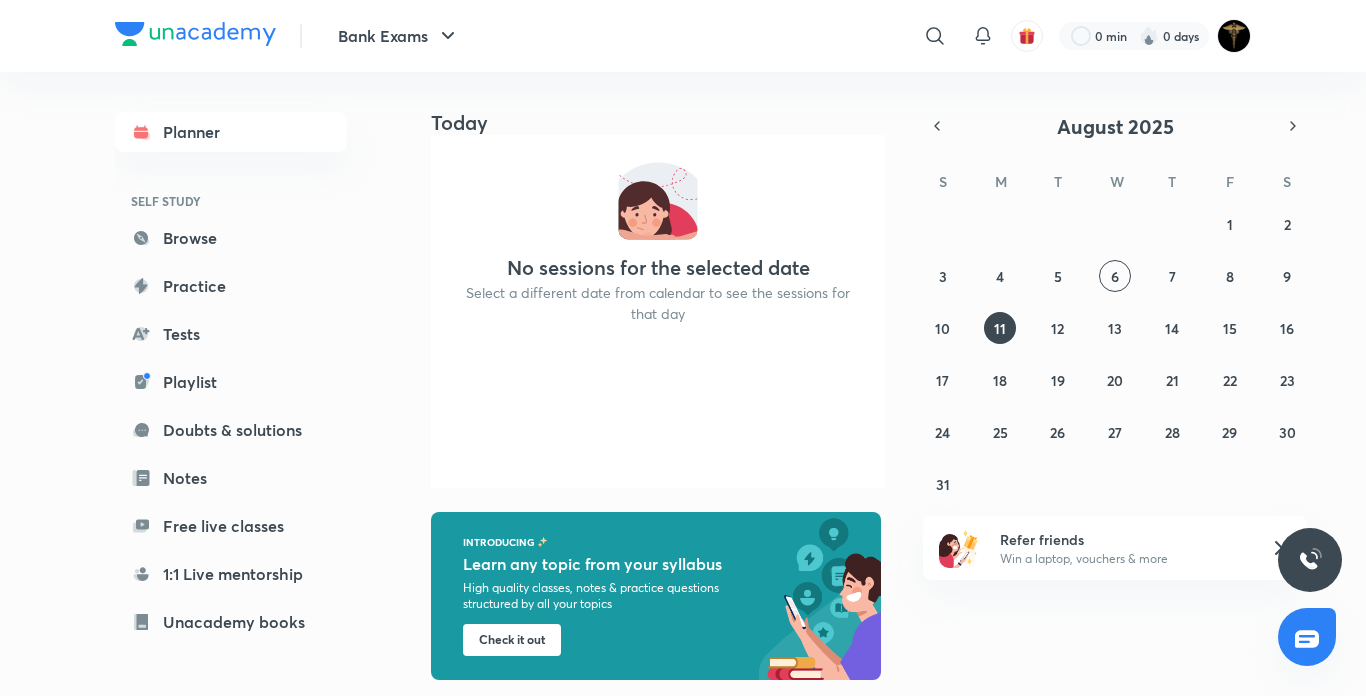 click on "Check it out" at bounding box center (512, 640) 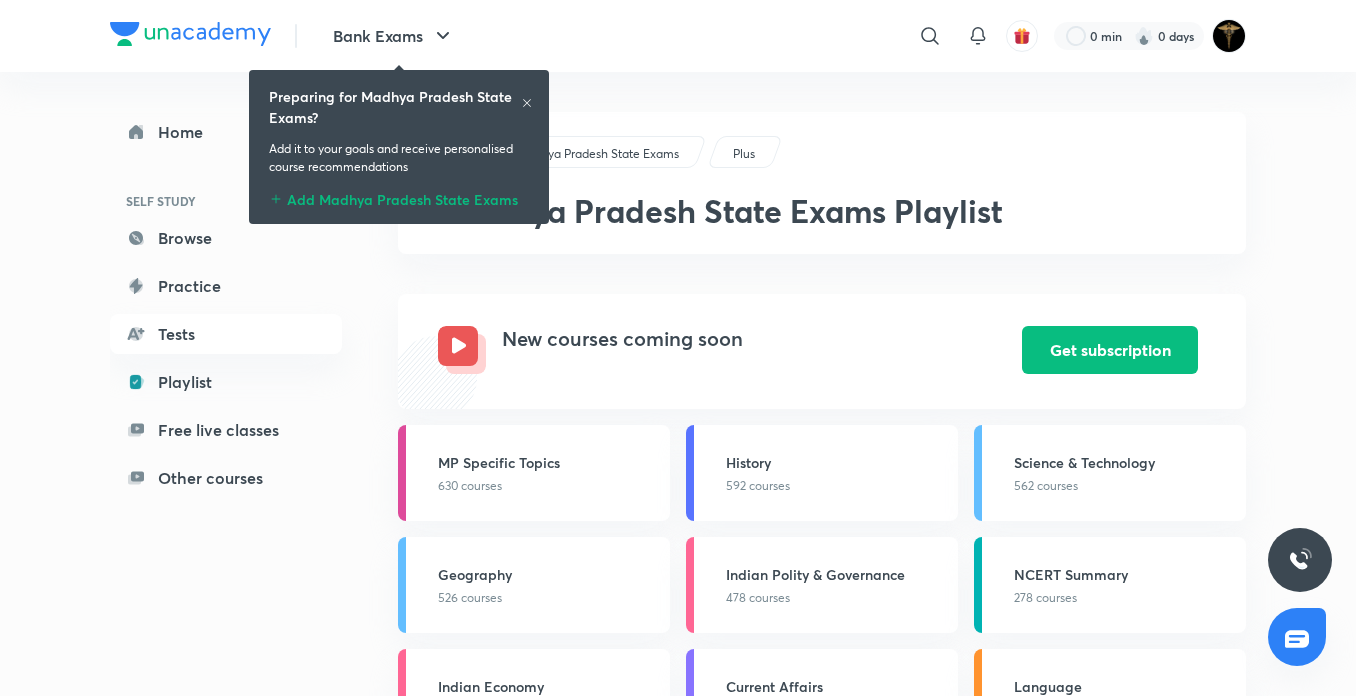 click on "Preparing for Madhya Pradesh State Exams?" at bounding box center [395, 107] 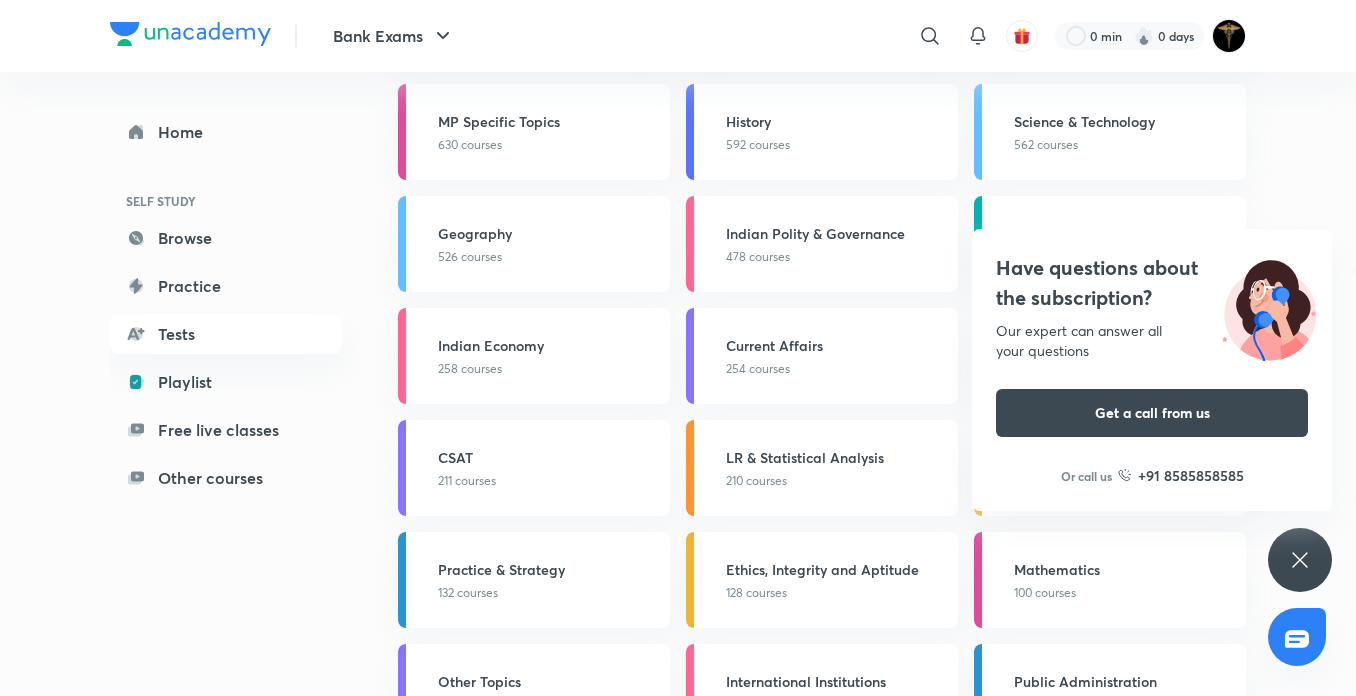 scroll, scrollTop: 0, scrollLeft: 0, axis: both 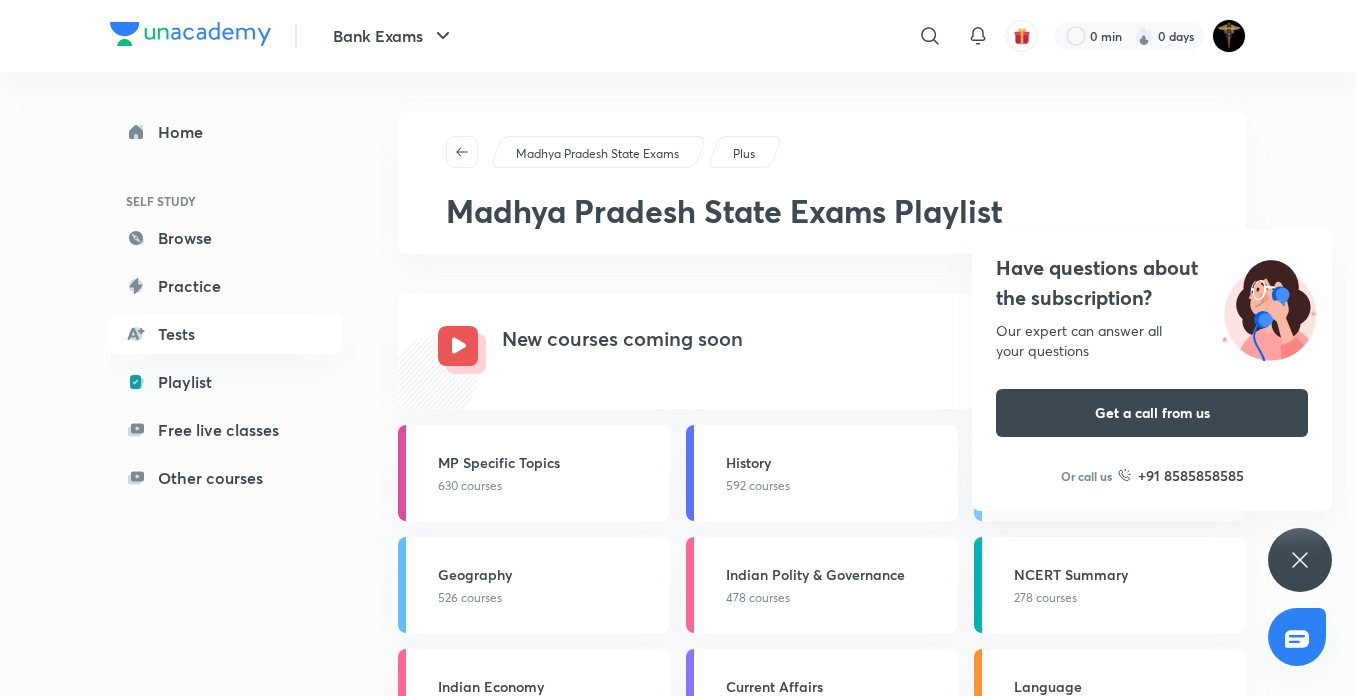 click at bounding box center (462, 152) 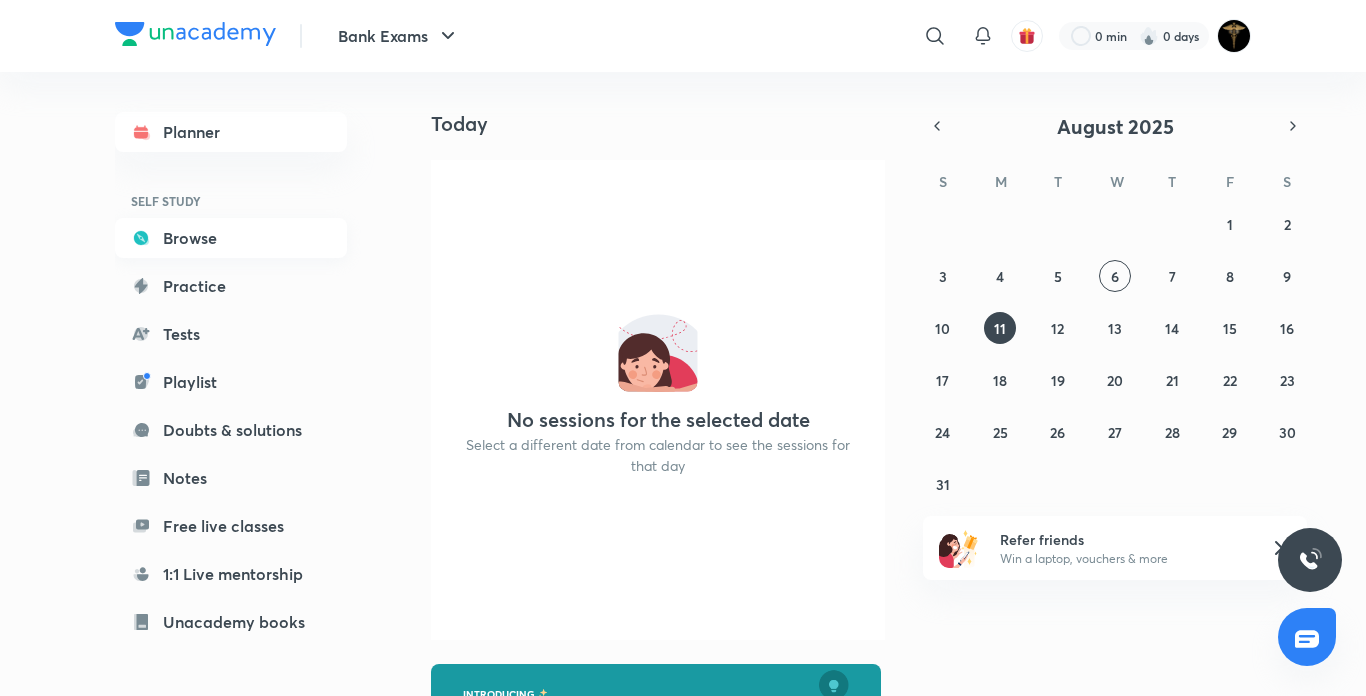 click on "Browse" at bounding box center [231, 238] 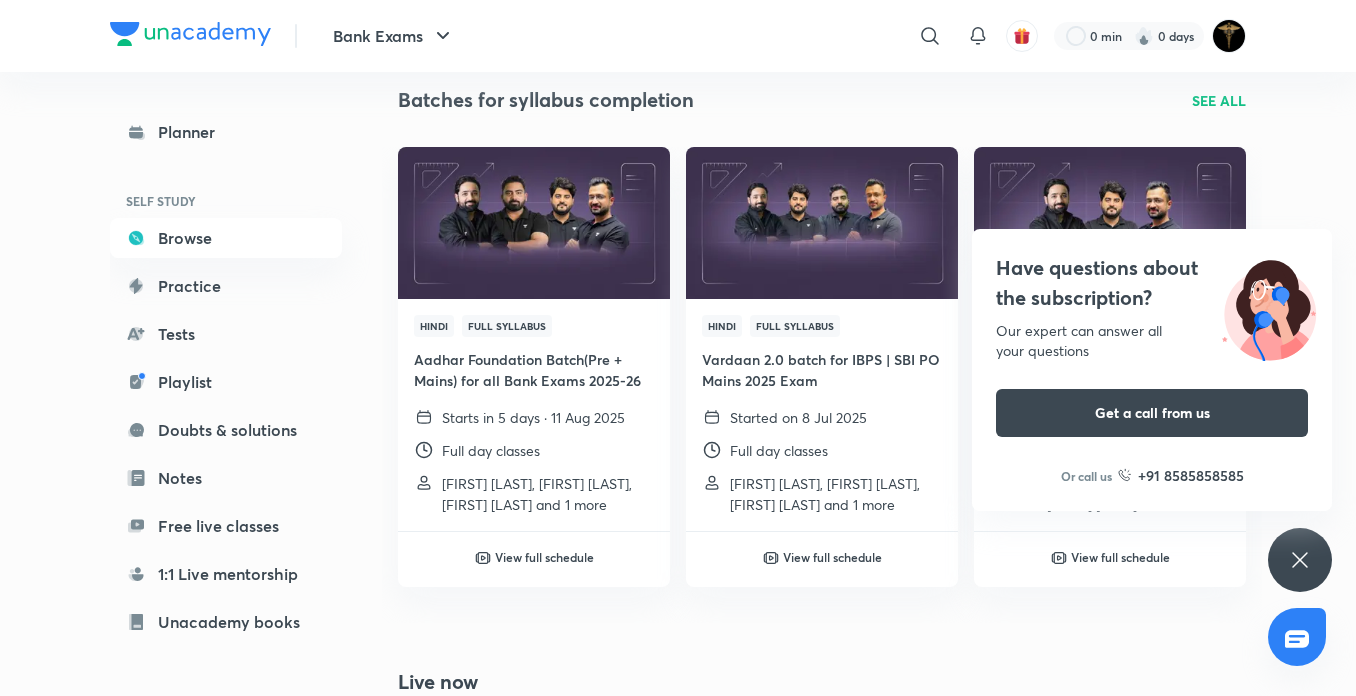scroll, scrollTop: 933, scrollLeft: 0, axis: vertical 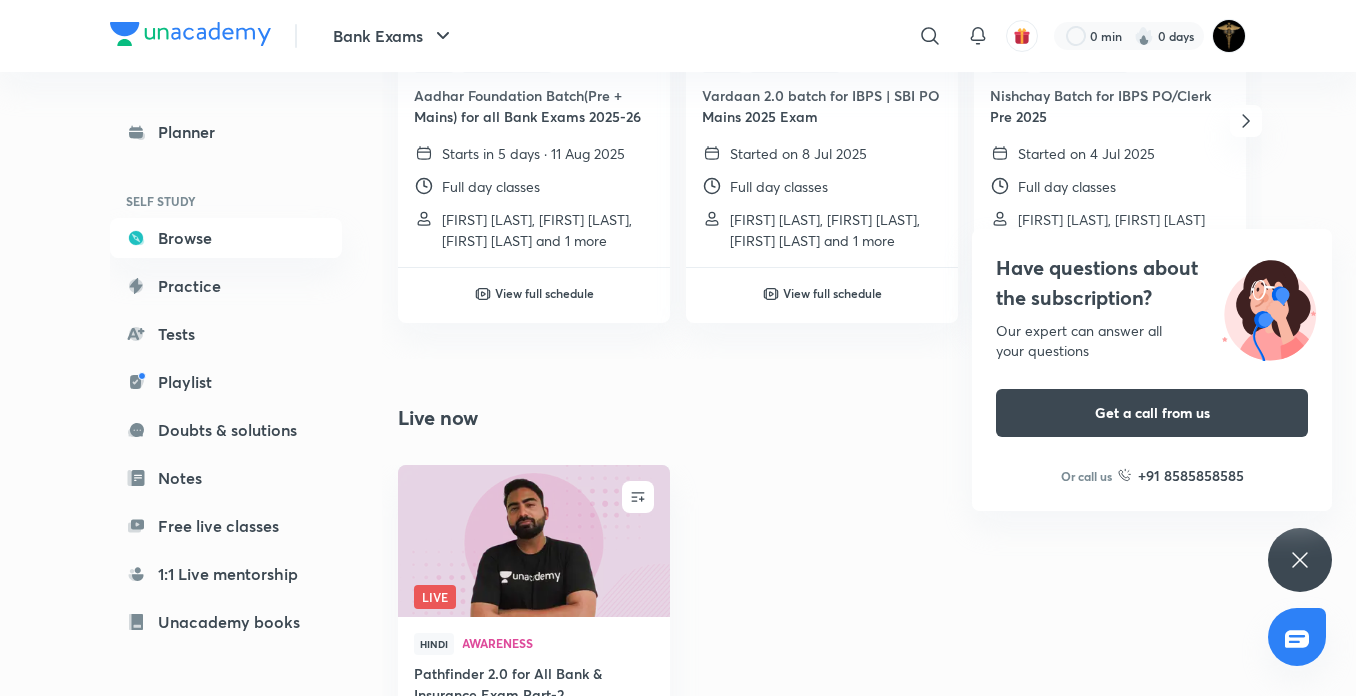 click on "Have questions about the subscription? Our expert can answer all your questions Get a call from us Or call us +91 8585858585" at bounding box center (1300, 560) 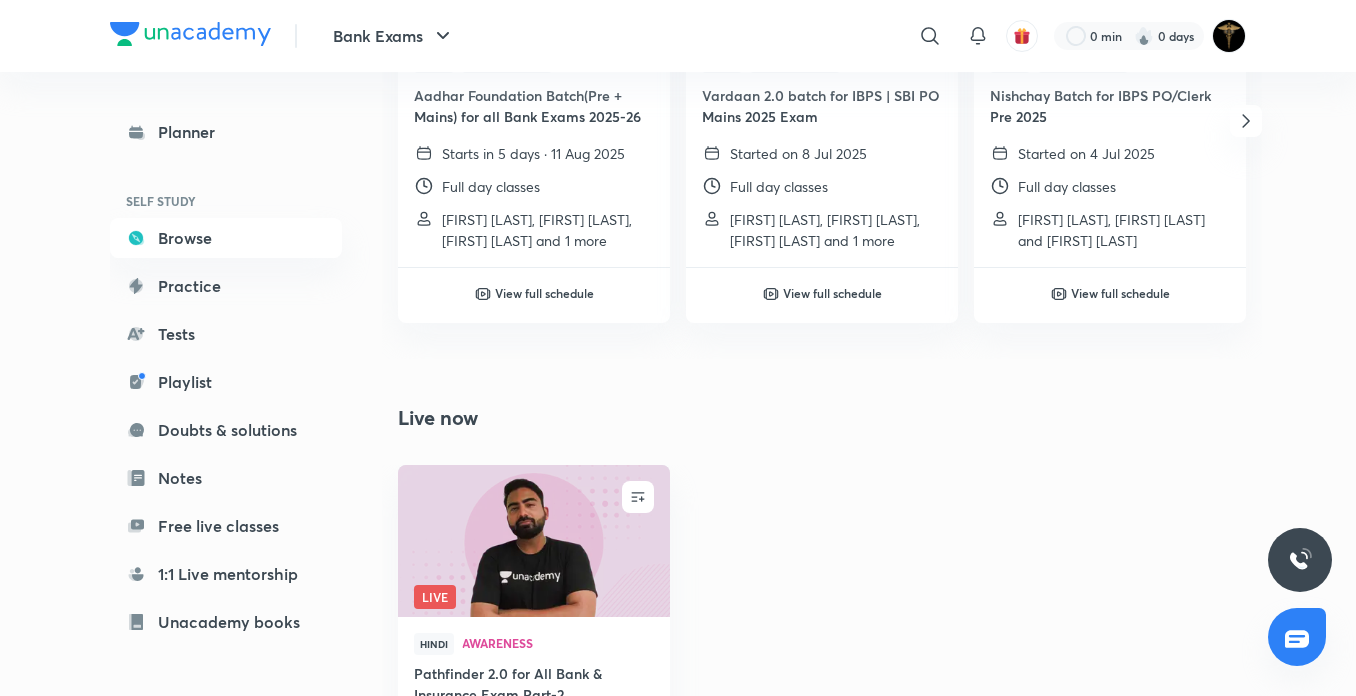 scroll, scrollTop: 700, scrollLeft: 0, axis: vertical 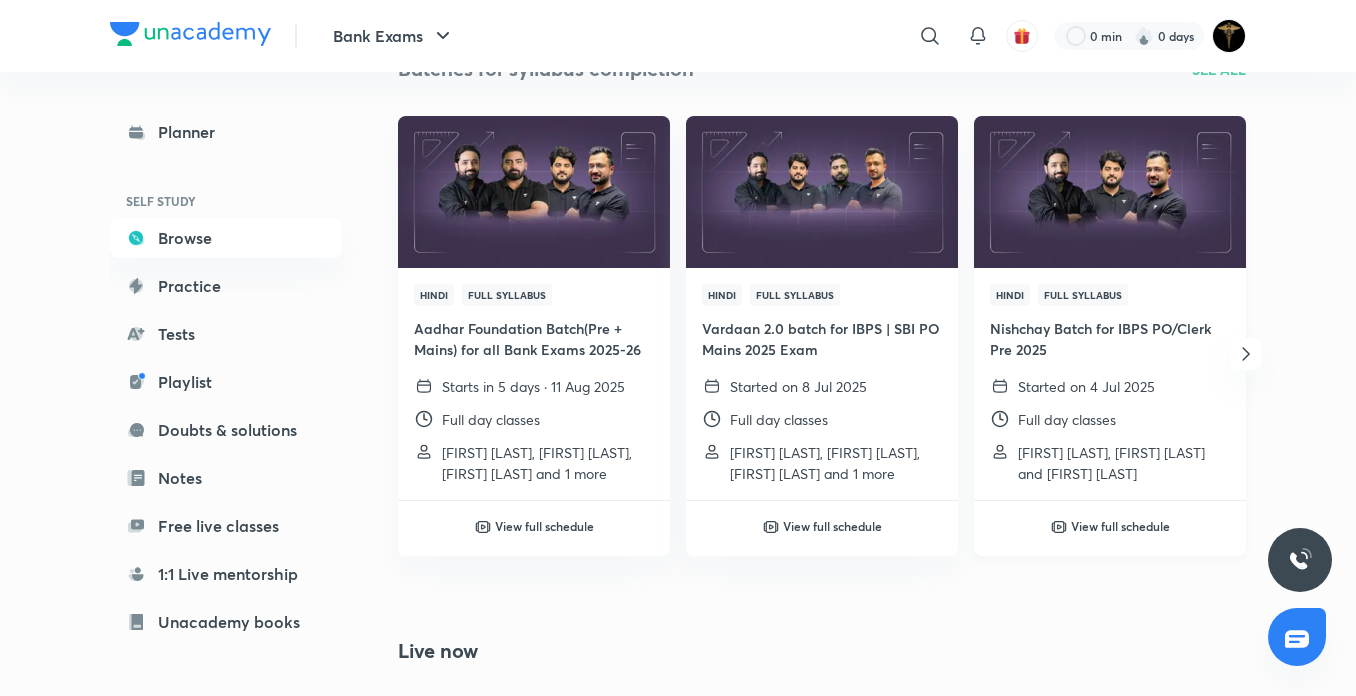 click at bounding box center [1109, 191] 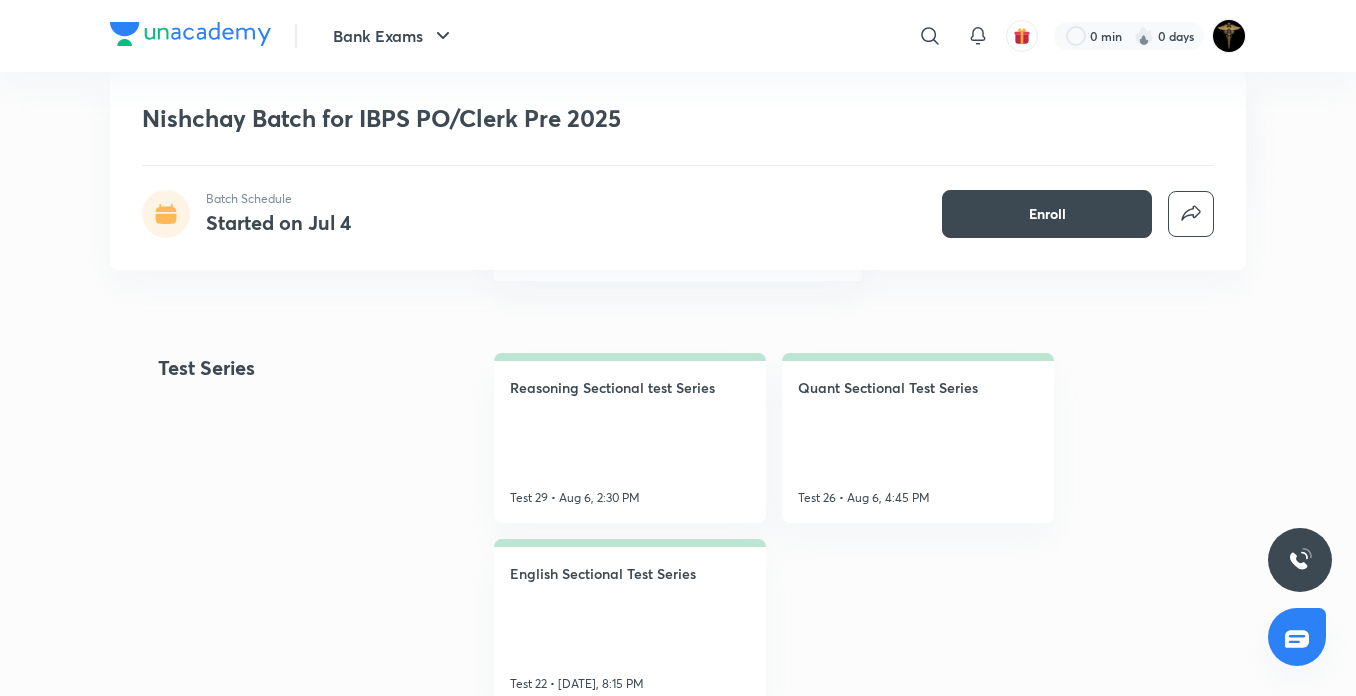 scroll, scrollTop: 933, scrollLeft: 0, axis: vertical 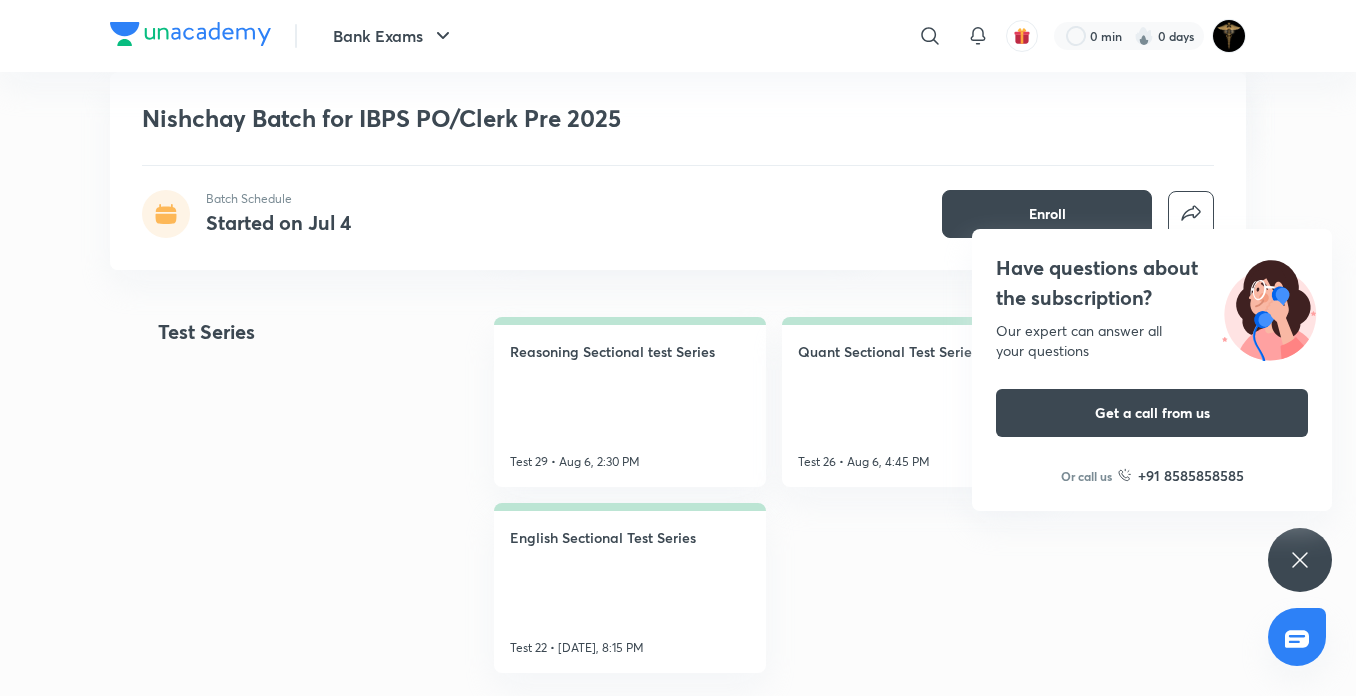 click on "Have questions about the subscription? Our expert can answer all your questions Get a call from us Or call us +91 8585858585" at bounding box center (1300, 560) 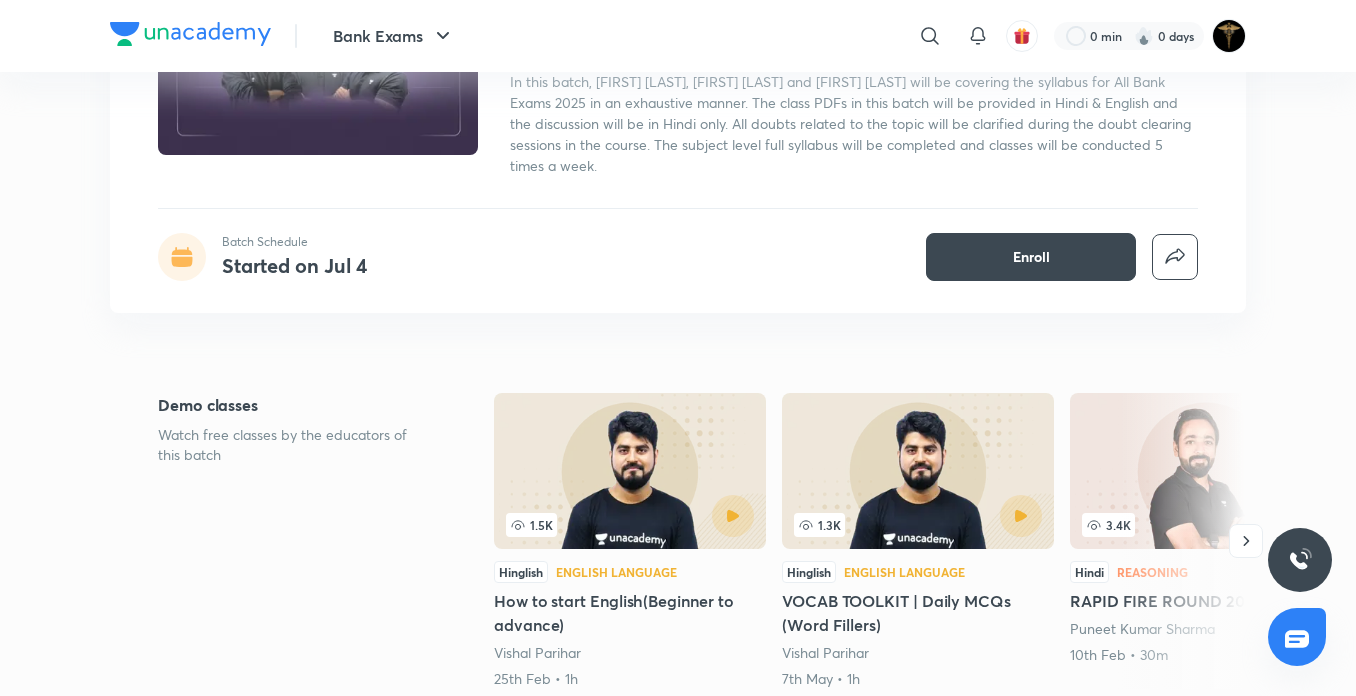 scroll, scrollTop: 0, scrollLeft: 0, axis: both 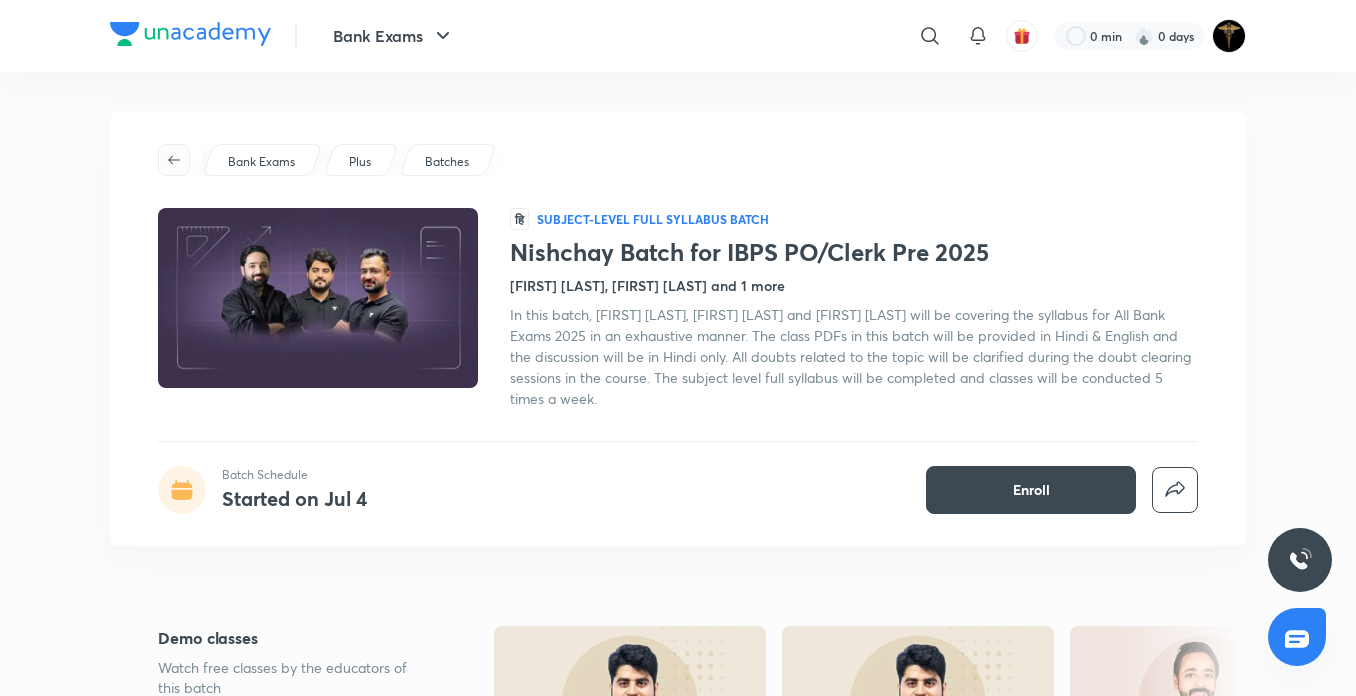 click 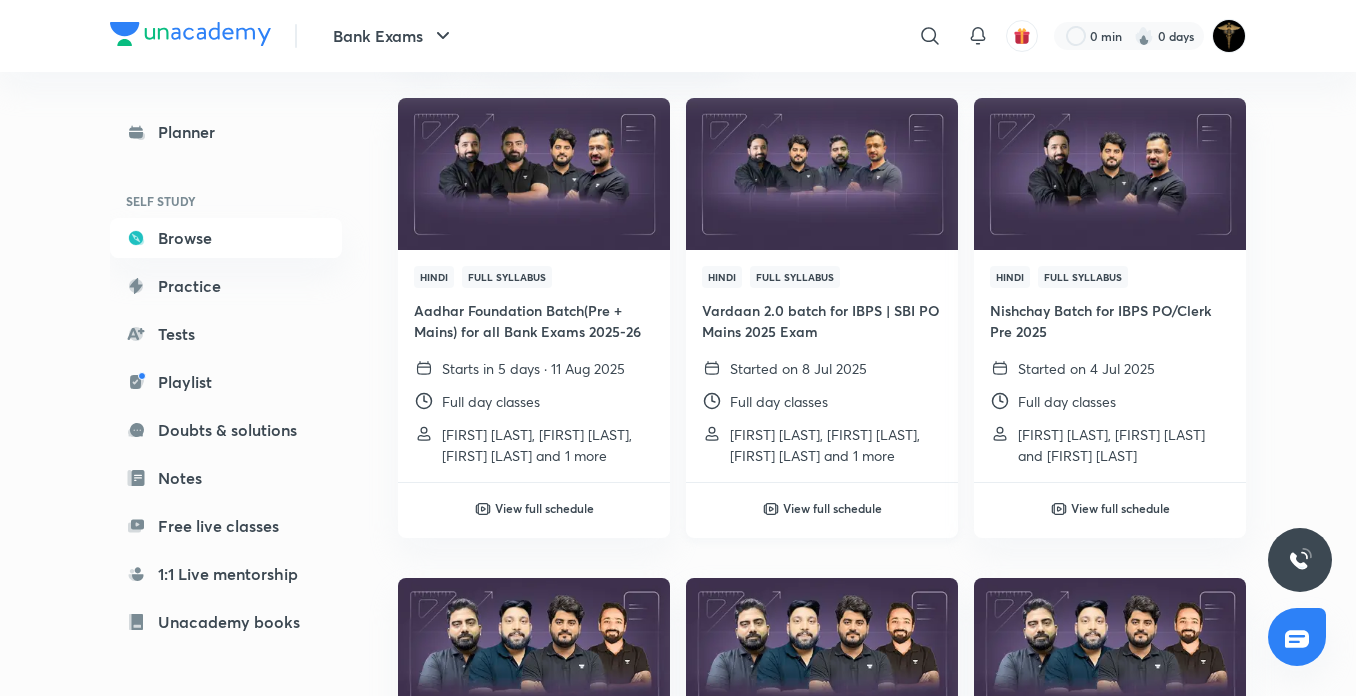 scroll, scrollTop: 233, scrollLeft: 0, axis: vertical 